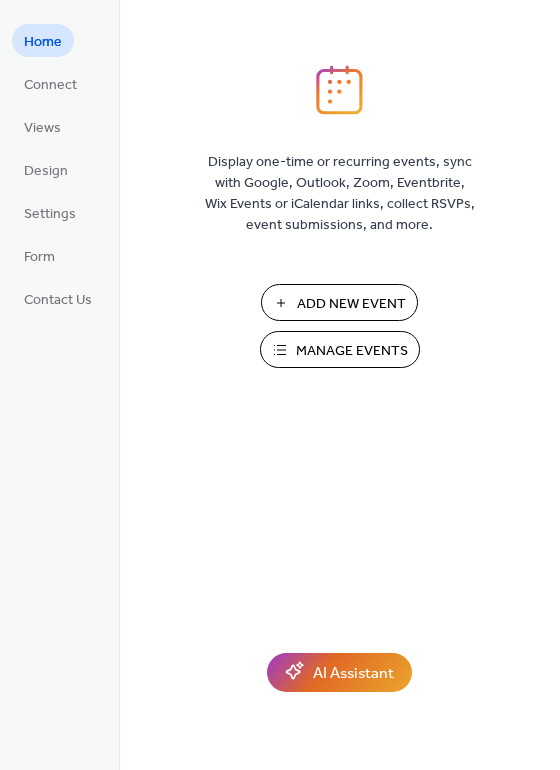 scroll, scrollTop: 0, scrollLeft: 0, axis: both 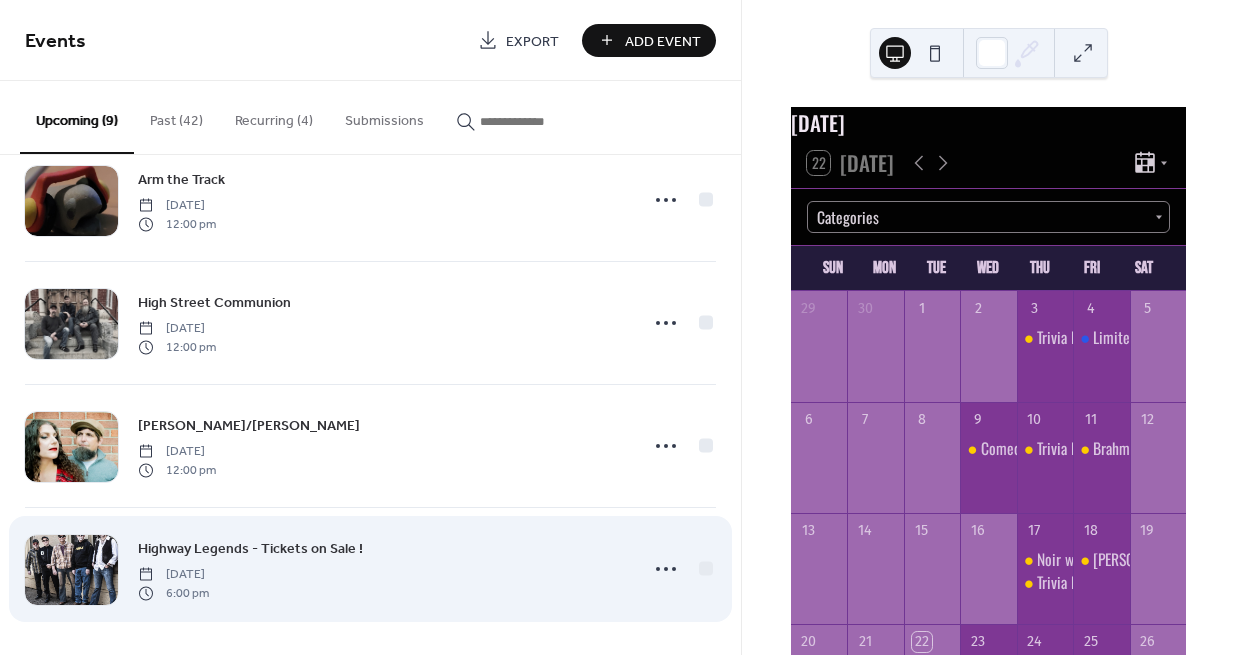 click on "Highway Legends - Tickets on Sale !" at bounding box center [250, 549] 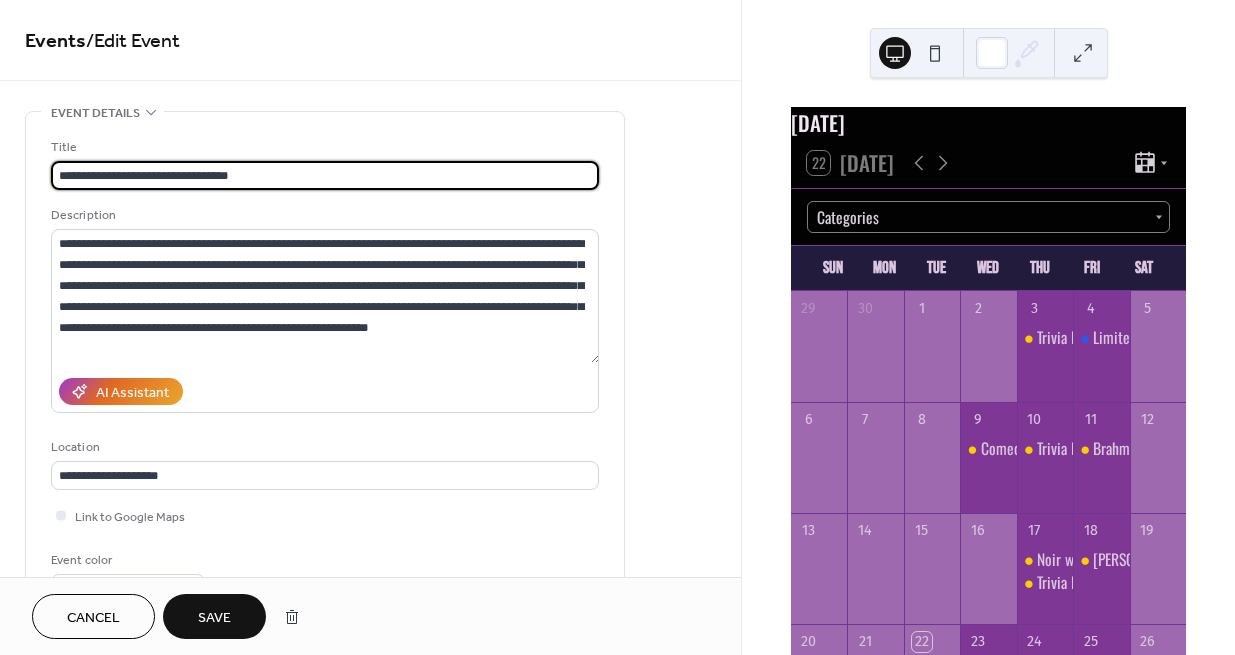 click on "**********" at bounding box center (325, 175) 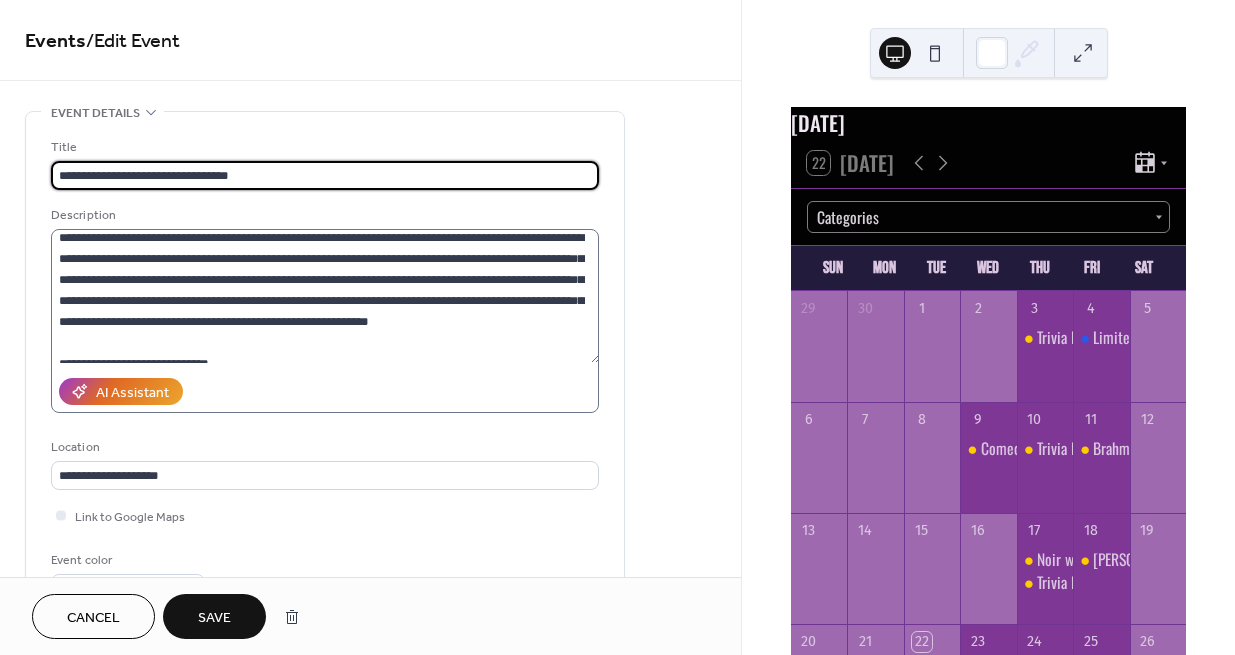 scroll, scrollTop: 20, scrollLeft: 0, axis: vertical 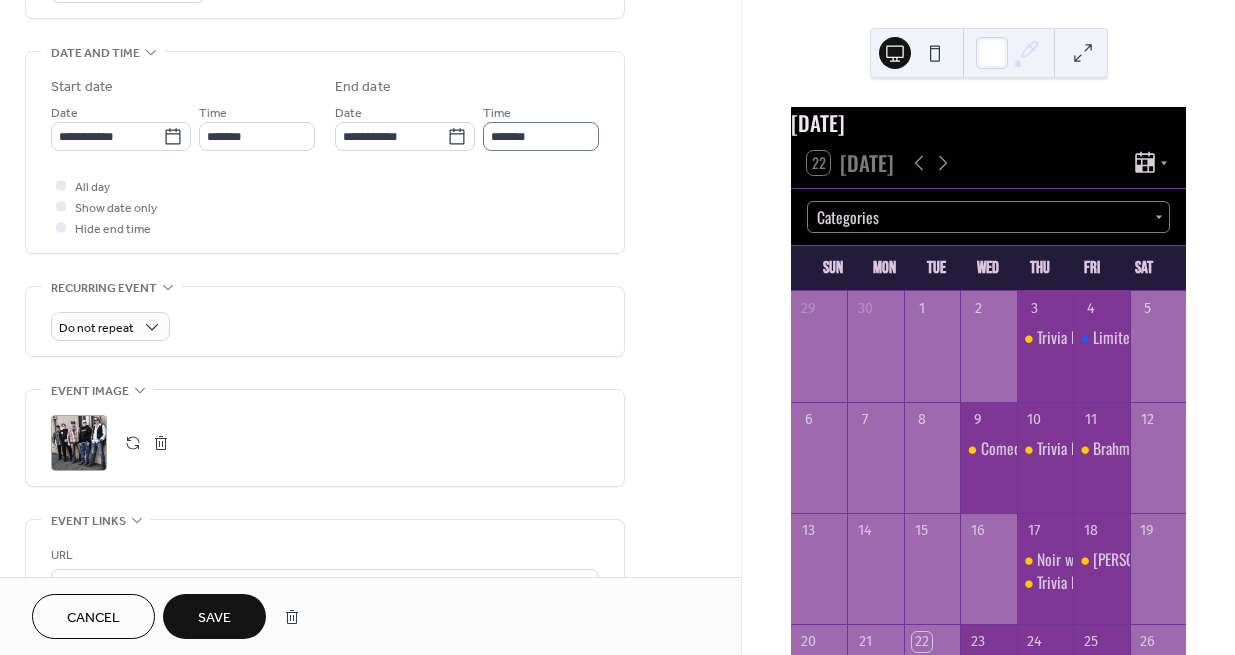 type on "**********" 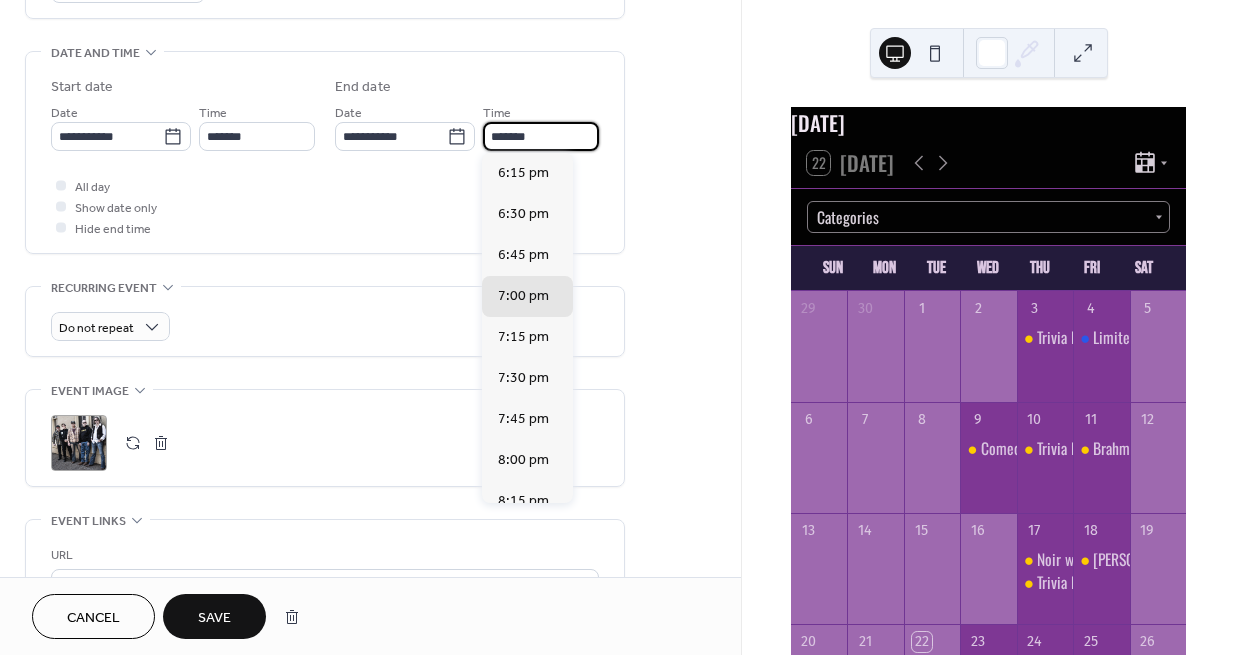 click on "*******" at bounding box center (541, 136) 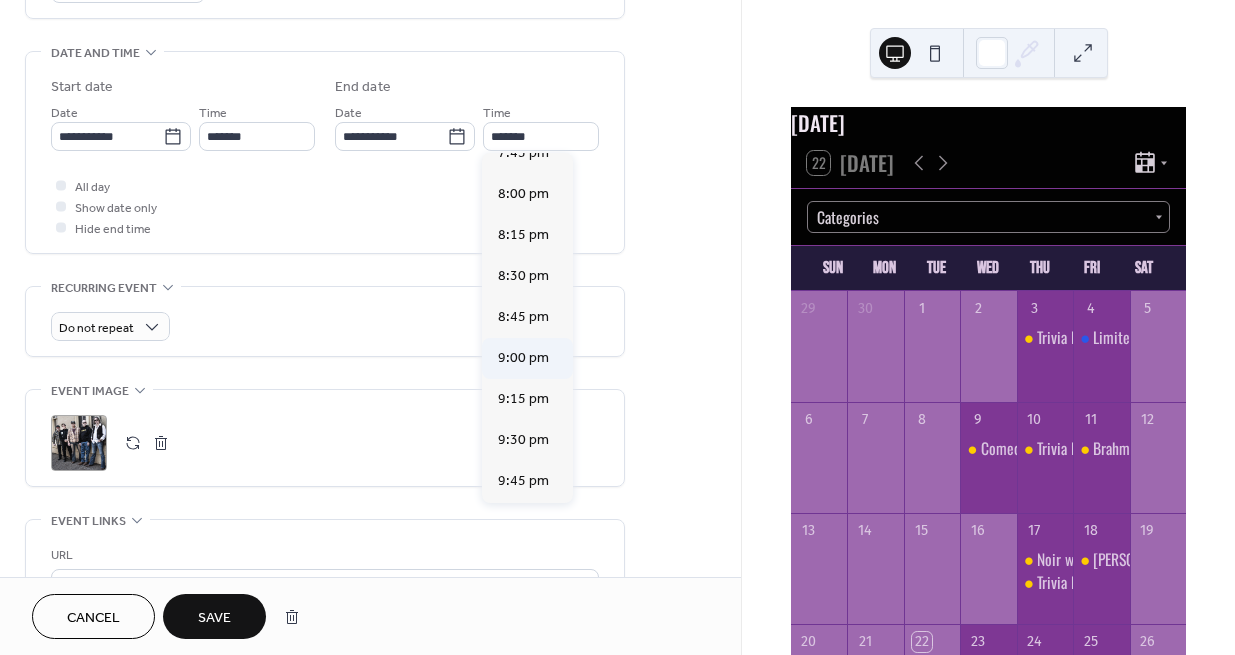 scroll, scrollTop: 261, scrollLeft: 0, axis: vertical 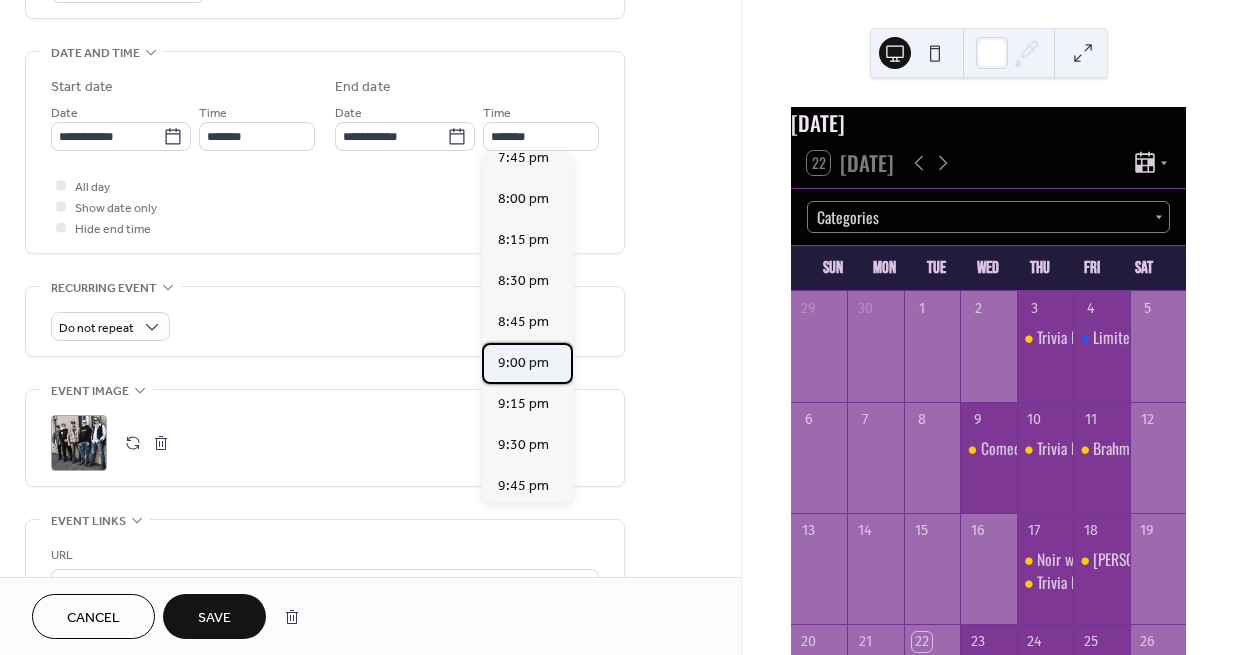 click on "9:00 pm" at bounding box center (523, 363) 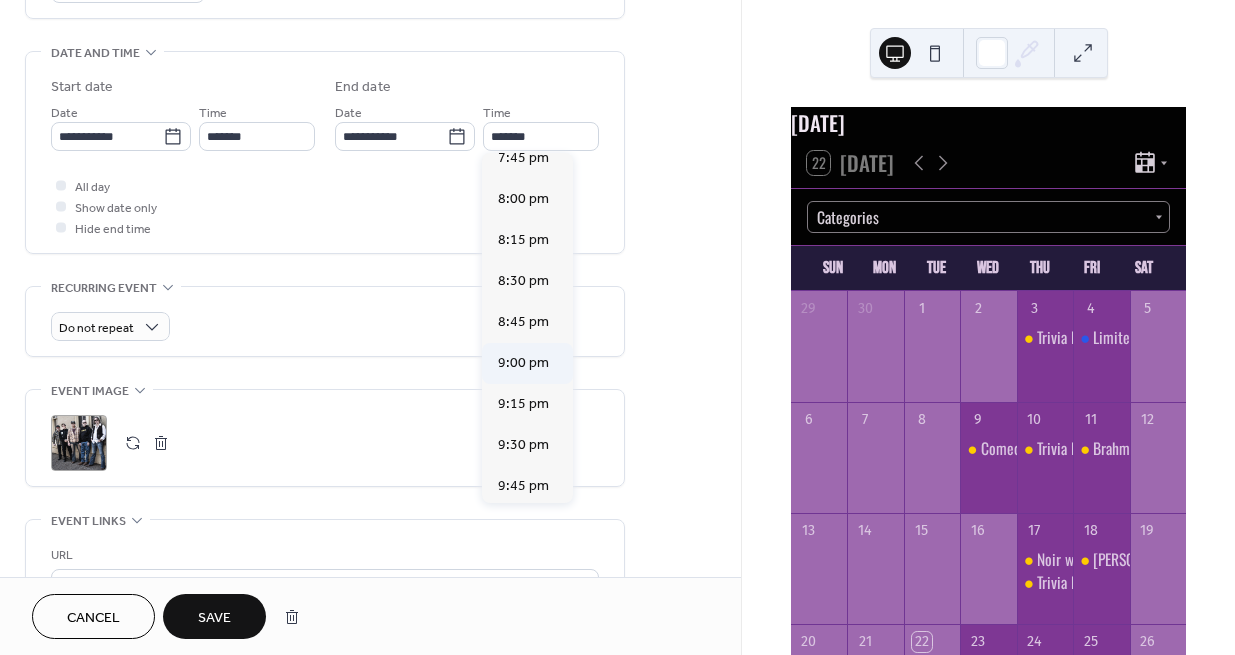 type on "*******" 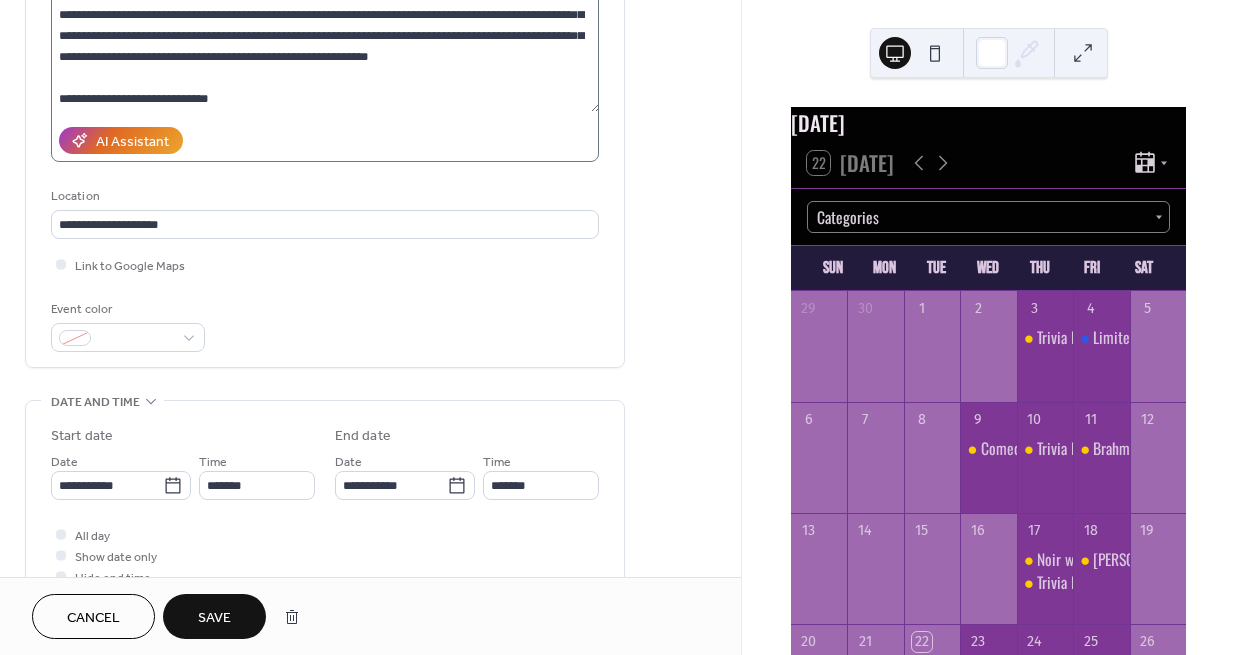 scroll, scrollTop: 100, scrollLeft: 0, axis: vertical 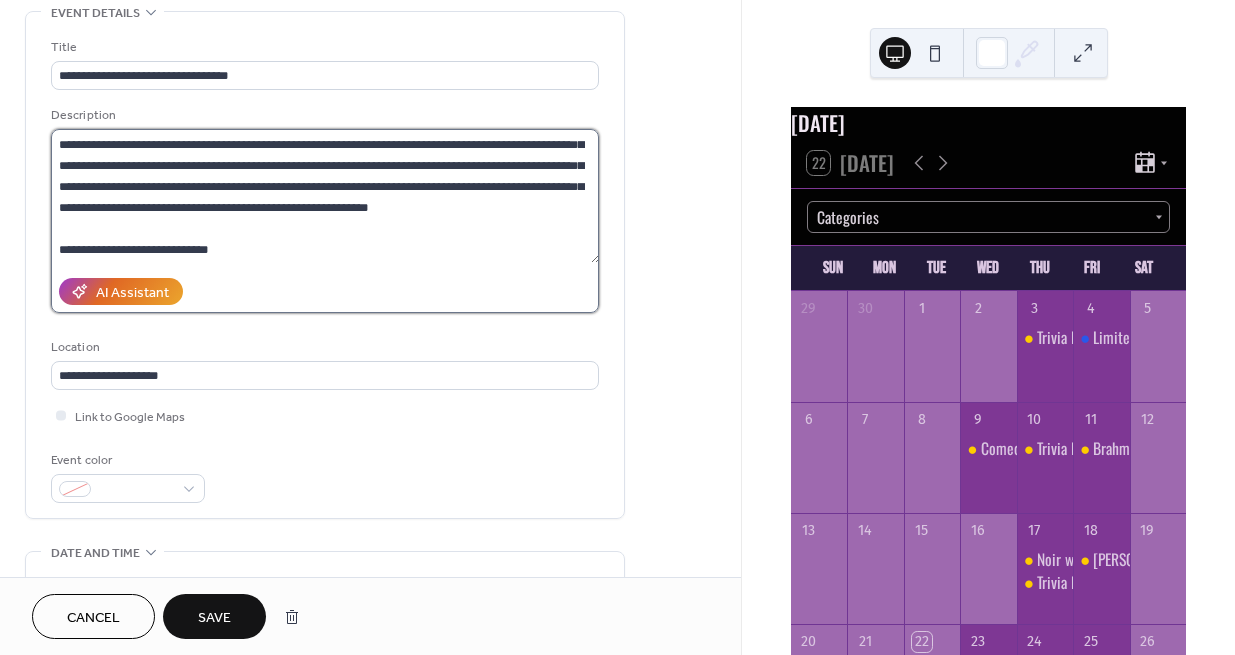 click on "**********" at bounding box center (325, 196) 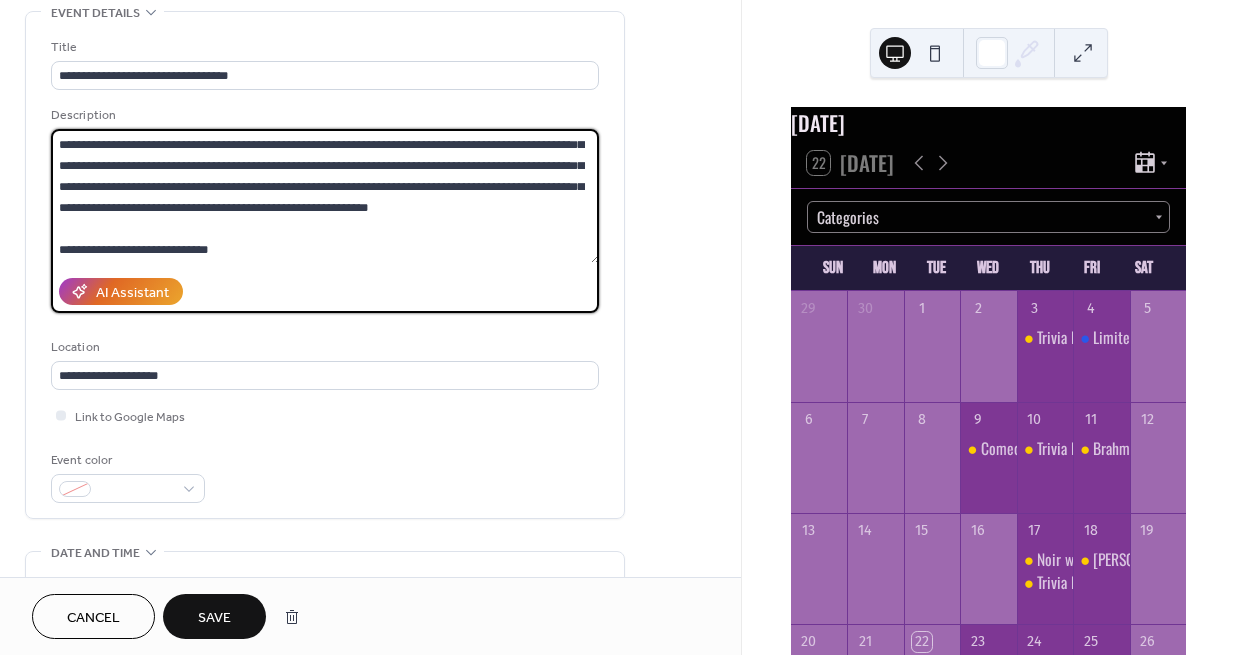 click on "**********" at bounding box center (325, 196) 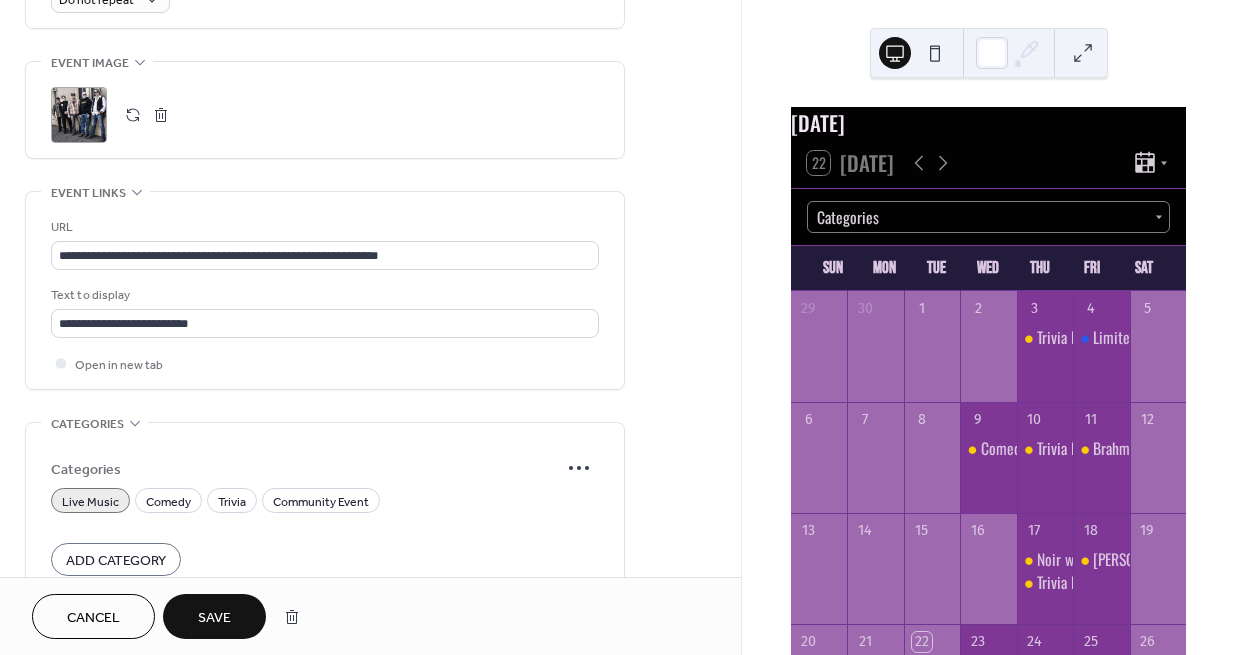 scroll, scrollTop: 1000, scrollLeft: 0, axis: vertical 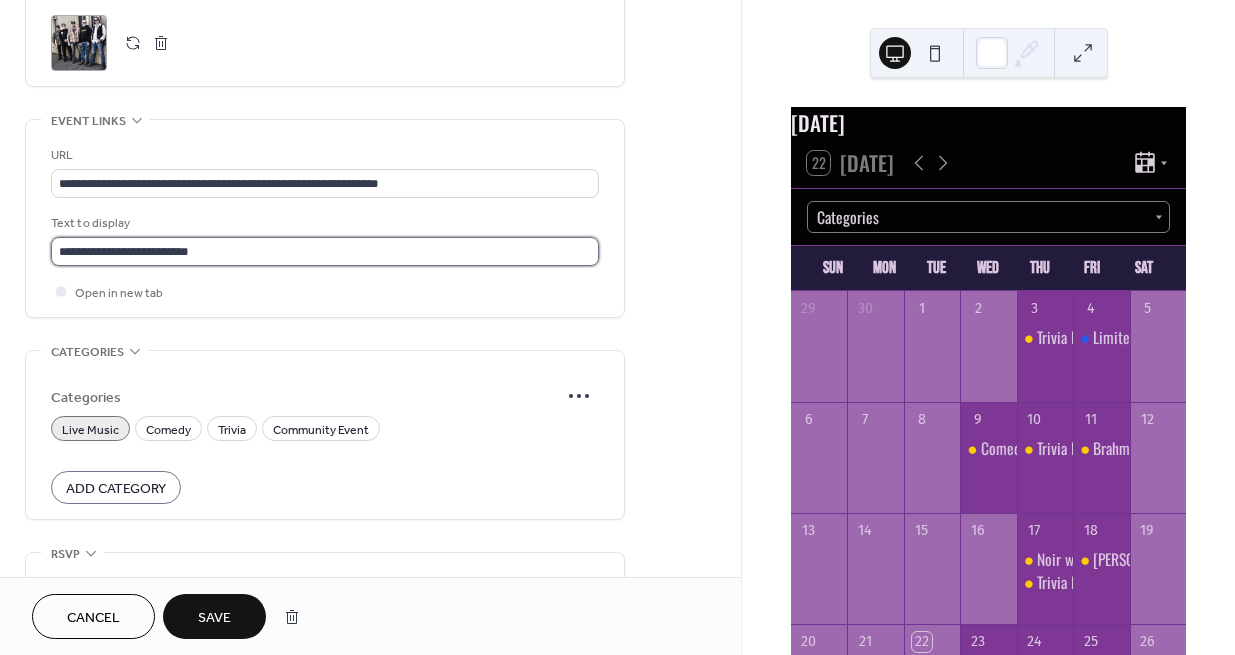 click on "**********" at bounding box center [325, 251] 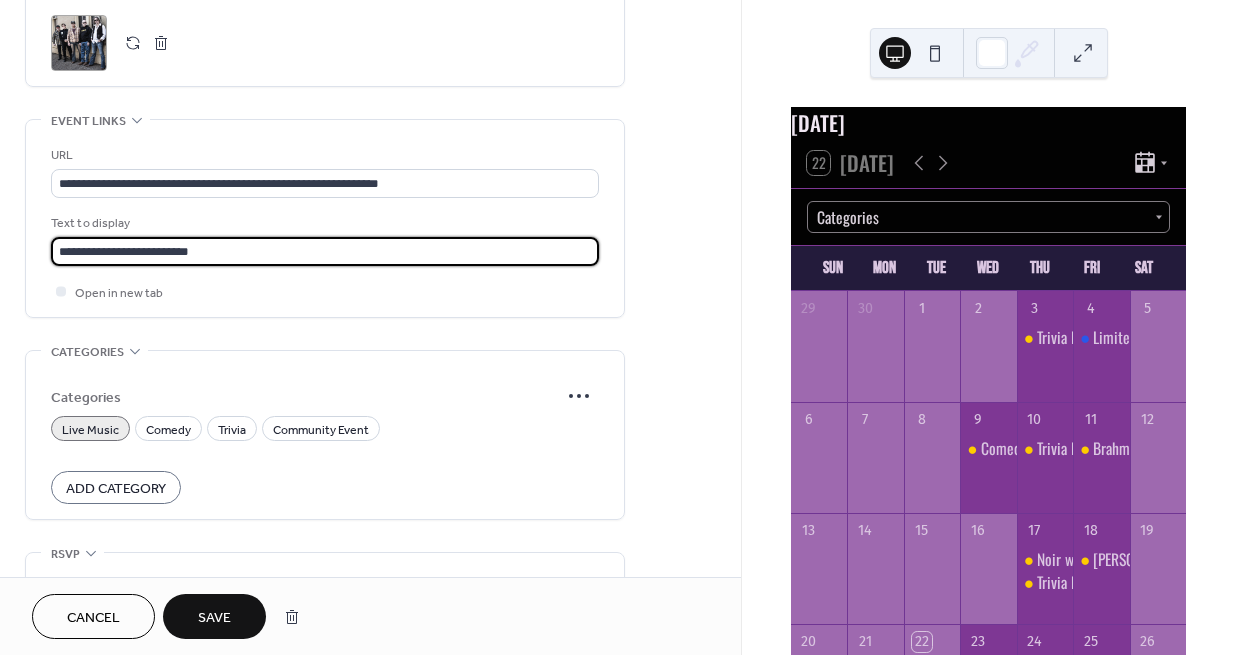 drag, startPoint x: 244, startPoint y: 248, endPoint x: 213, endPoint y: 268, distance: 36.891735 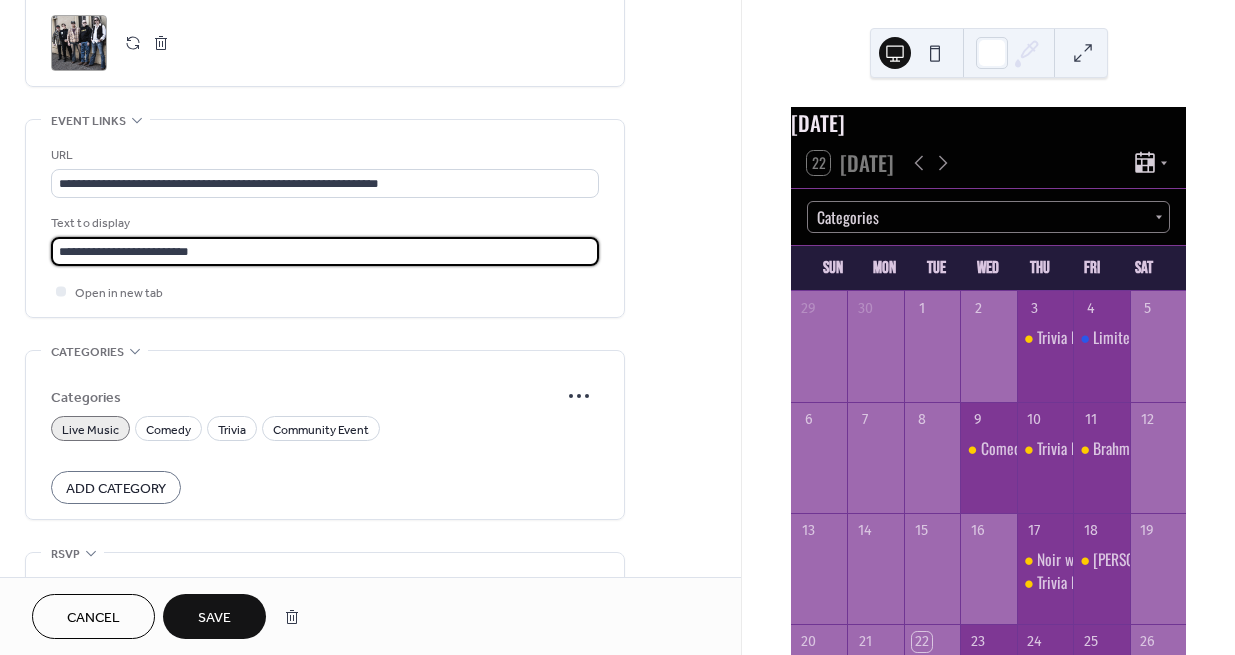 click on "**********" at bounding box center [325, 251] 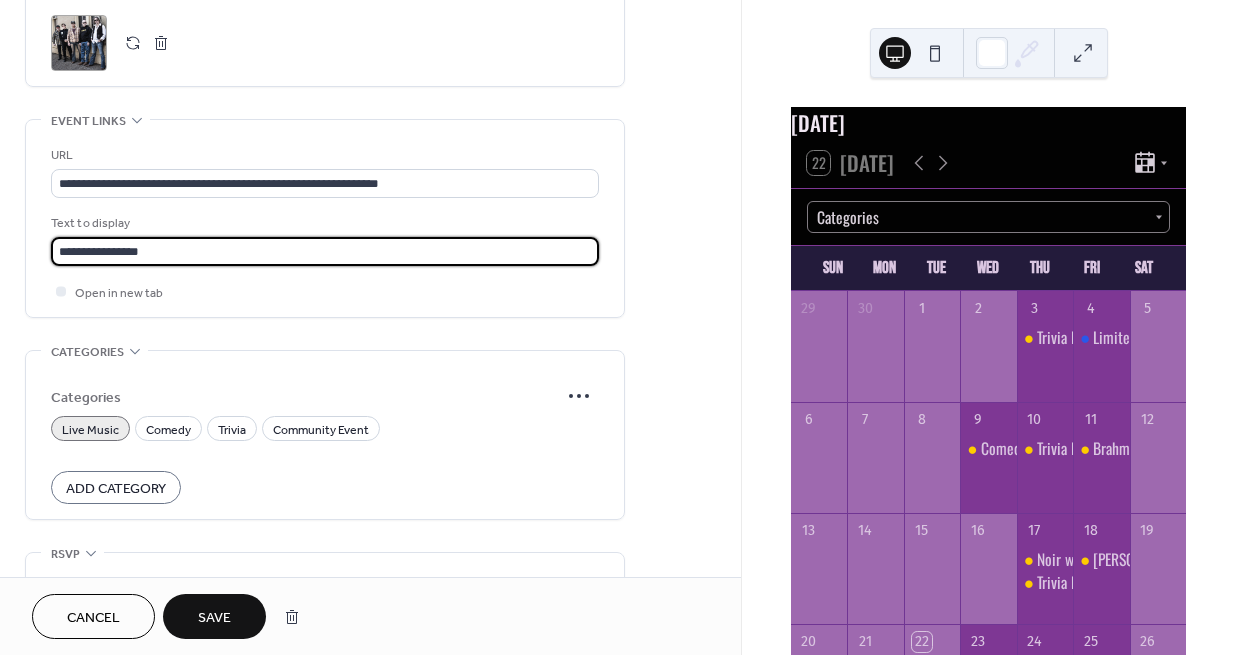 click on "**********" at bounding box center (325, 251) 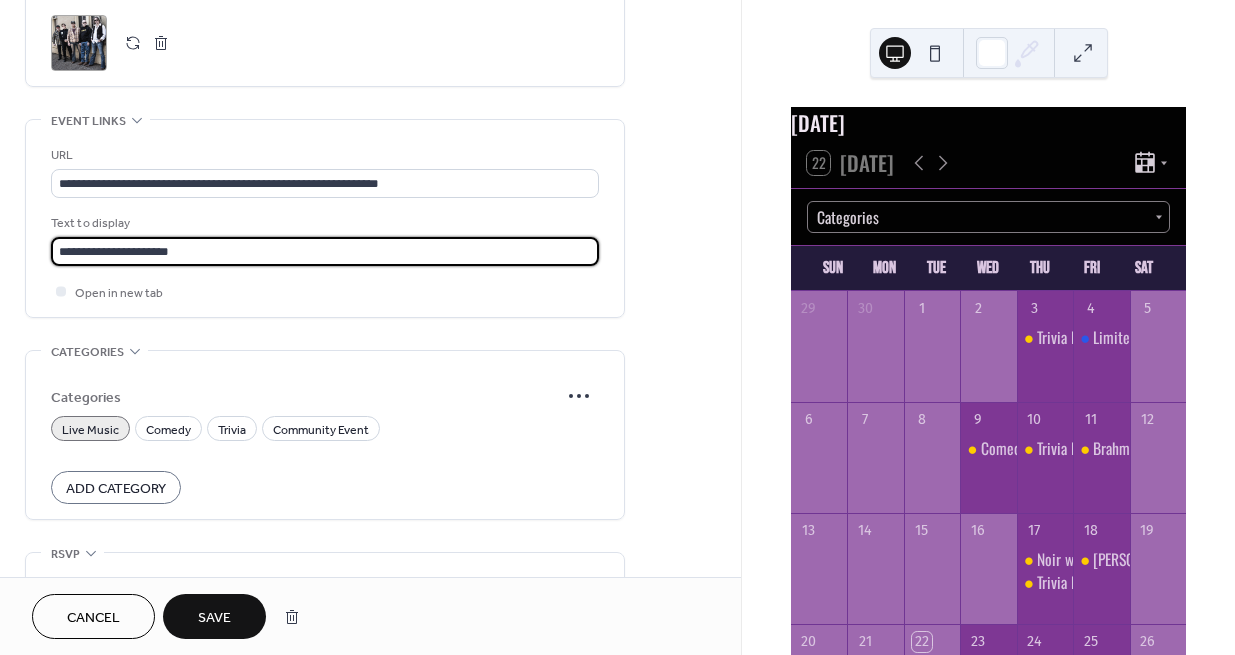 scroll, scrollTop: 1096, scrollLeft: 0, axis: vertical 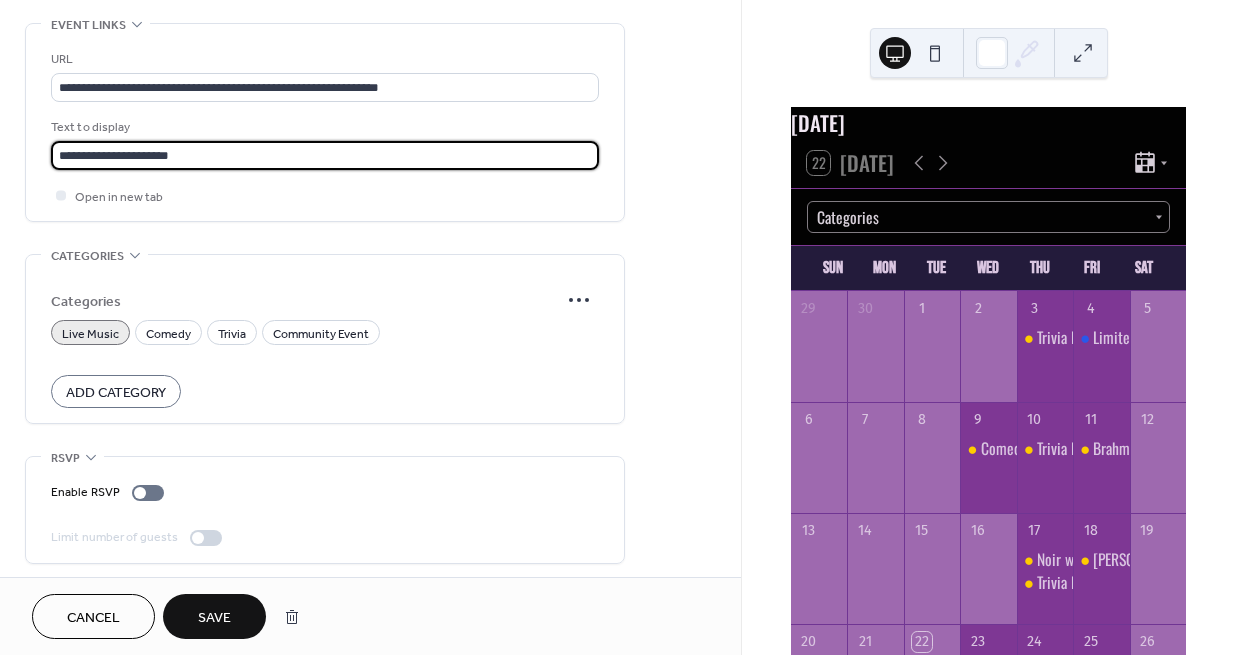 type on "**********" 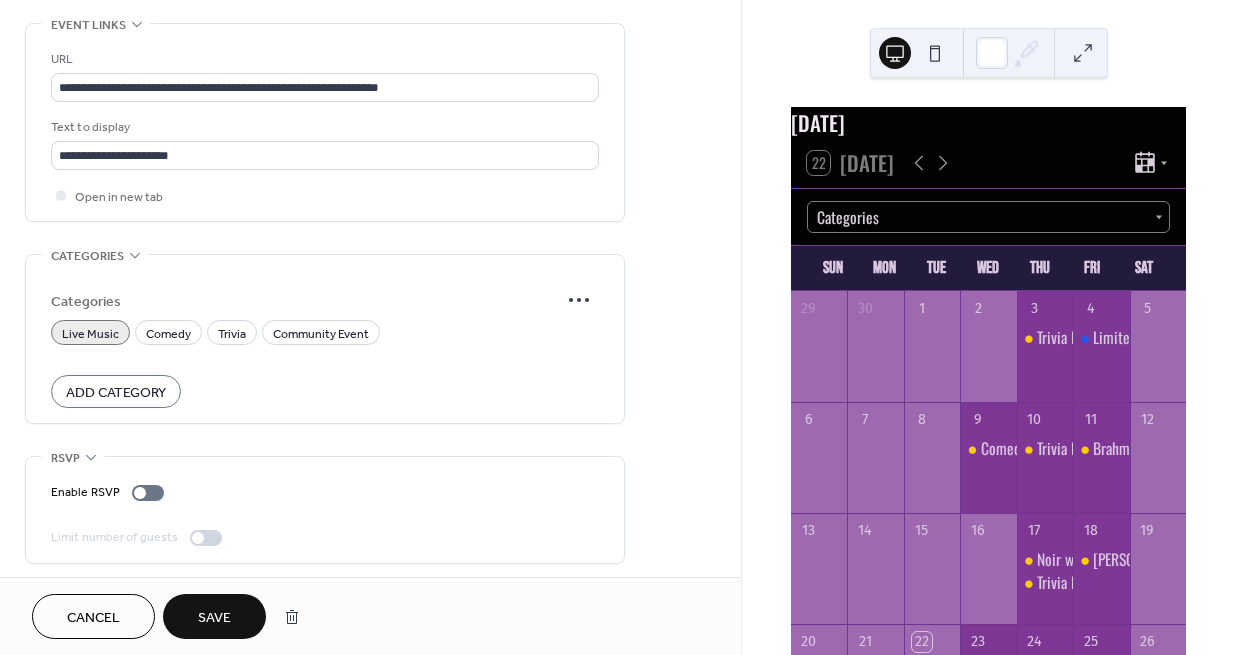 click on "Save" at bounding box center [214, 618] 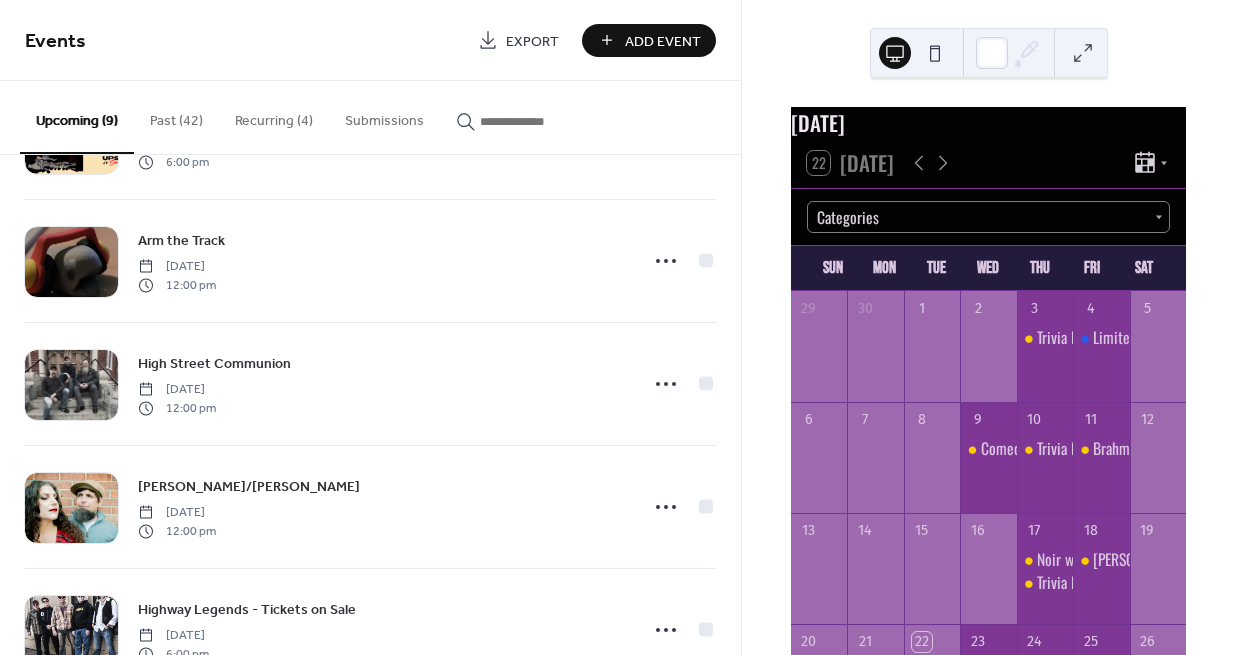 scroll, scrollTop: 661, scrollLeft: 0, axis: vertical 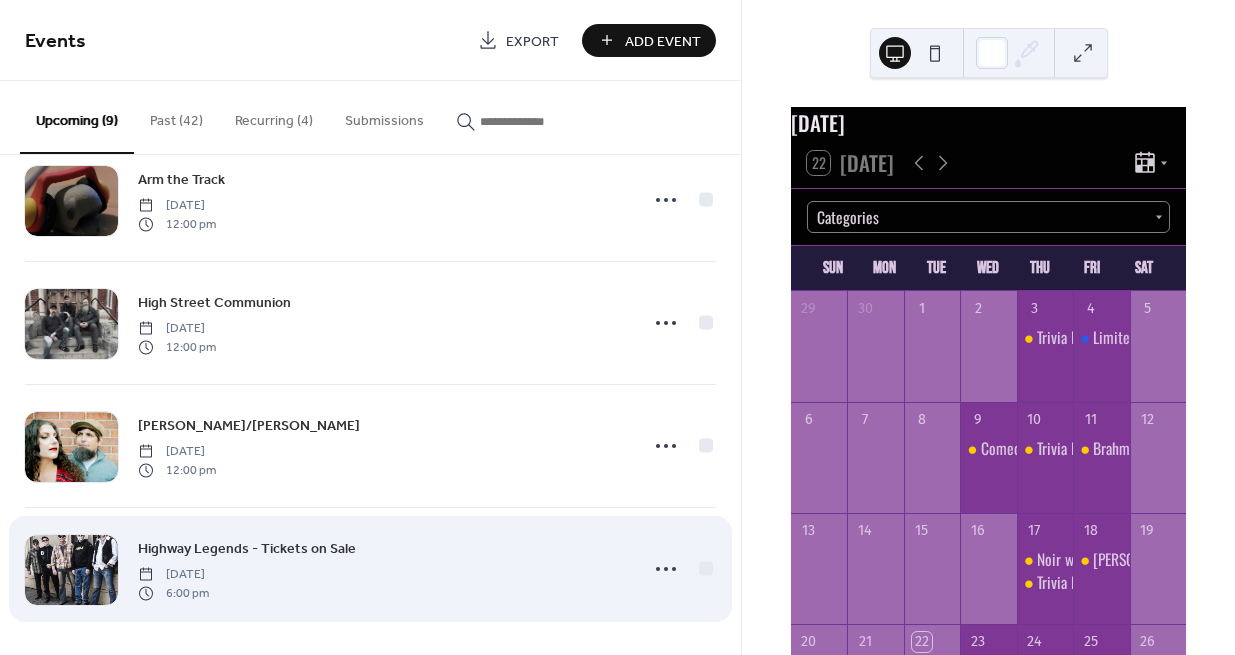 click on "Highway Legends - Tickets on Sale" at bounding box center (247, 548) 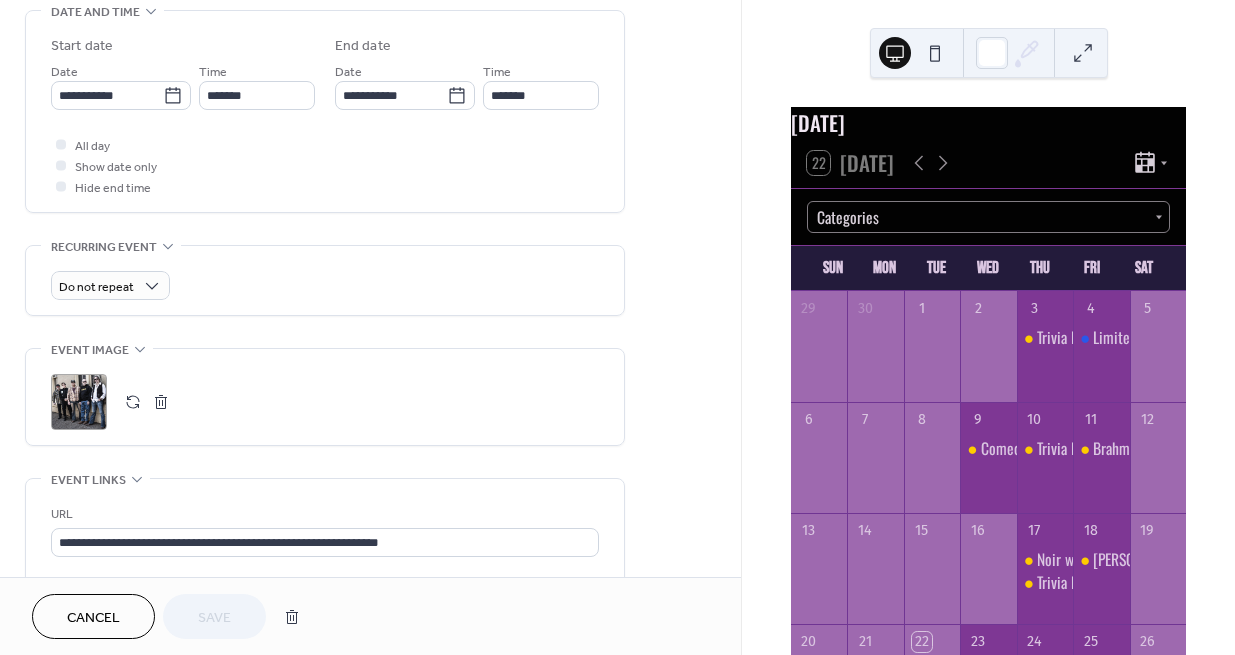 scroll, scrollTop: 700, scrollLeft: 0, axis: vertical 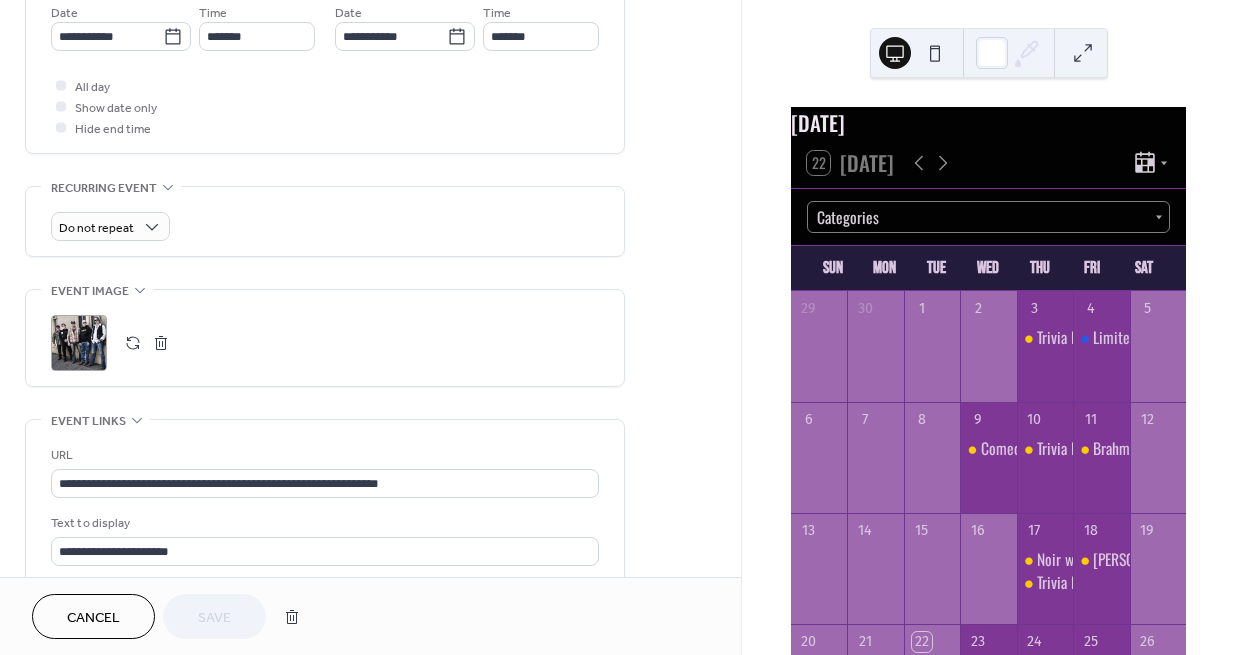 click at bounding box center (133, 343) 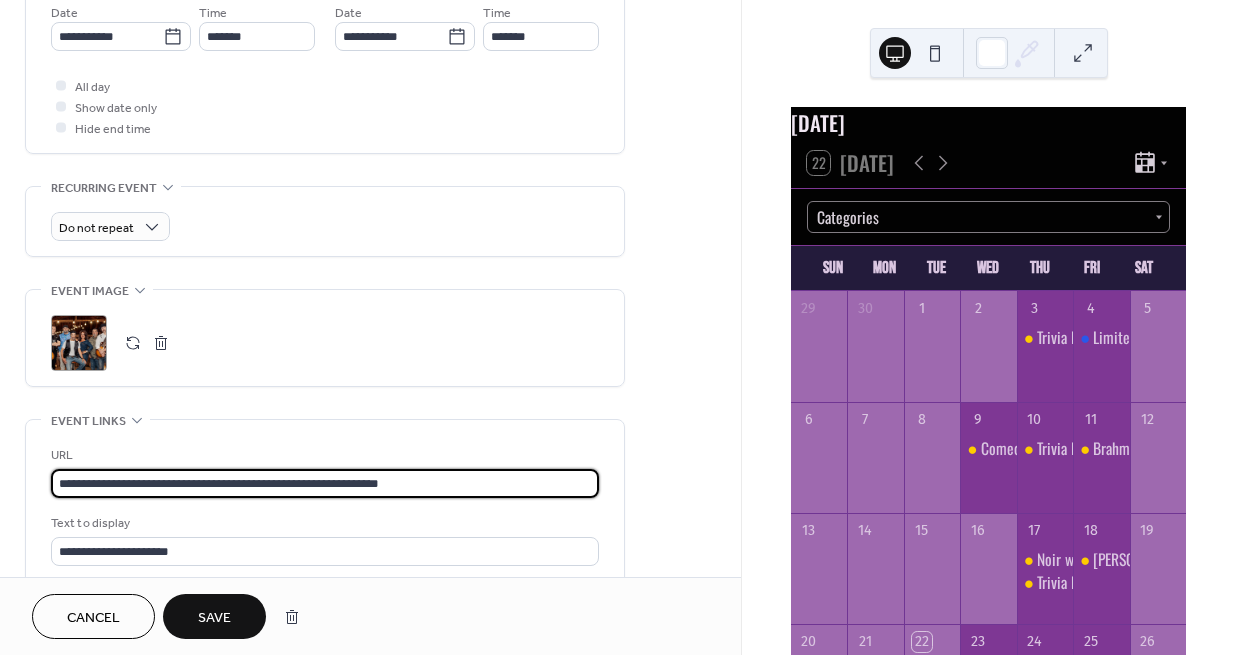 scroll, scrollTop: 0, scrollLeft: 0, axis: both 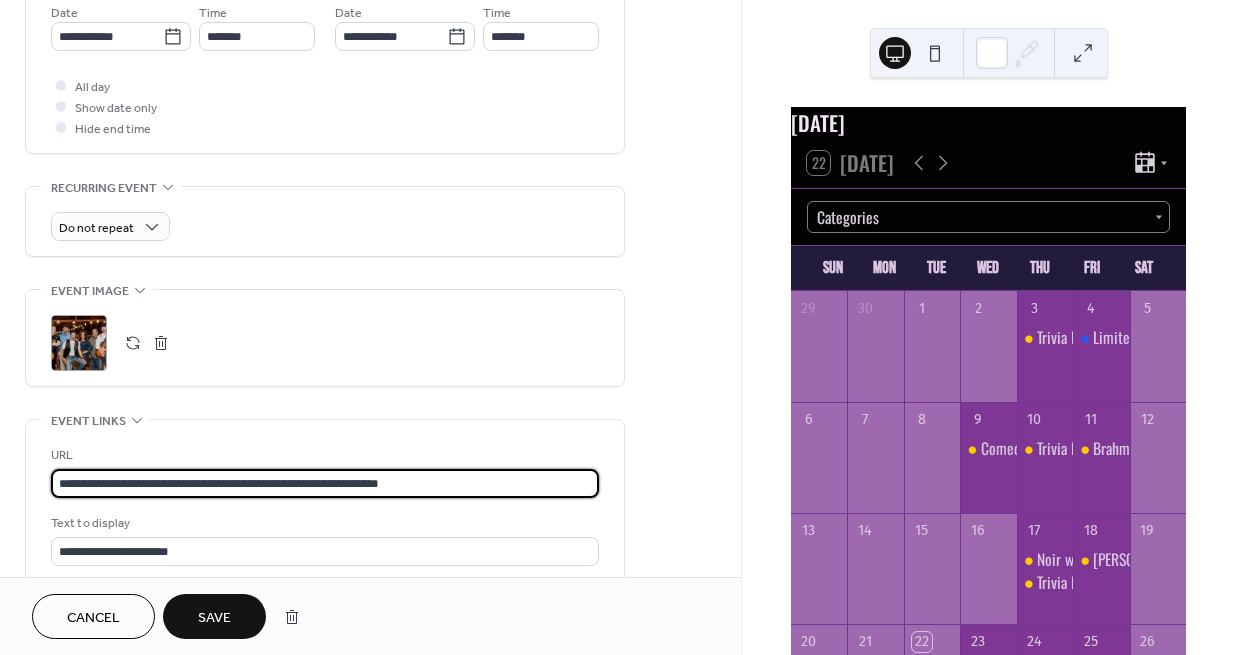 drag, startPoint x: 414, startPoint y: 481, endPoint x: 447, endPoint y: 480, distance: 33.01515 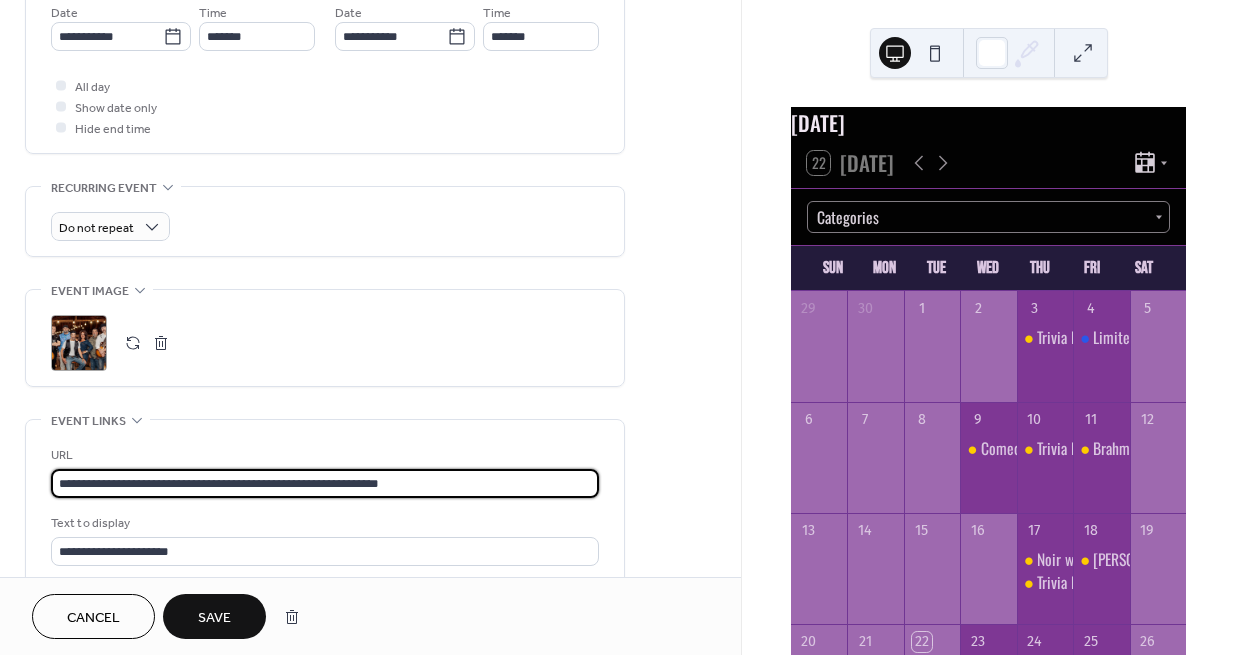 click on "**********" at bounding box center [325, 483] 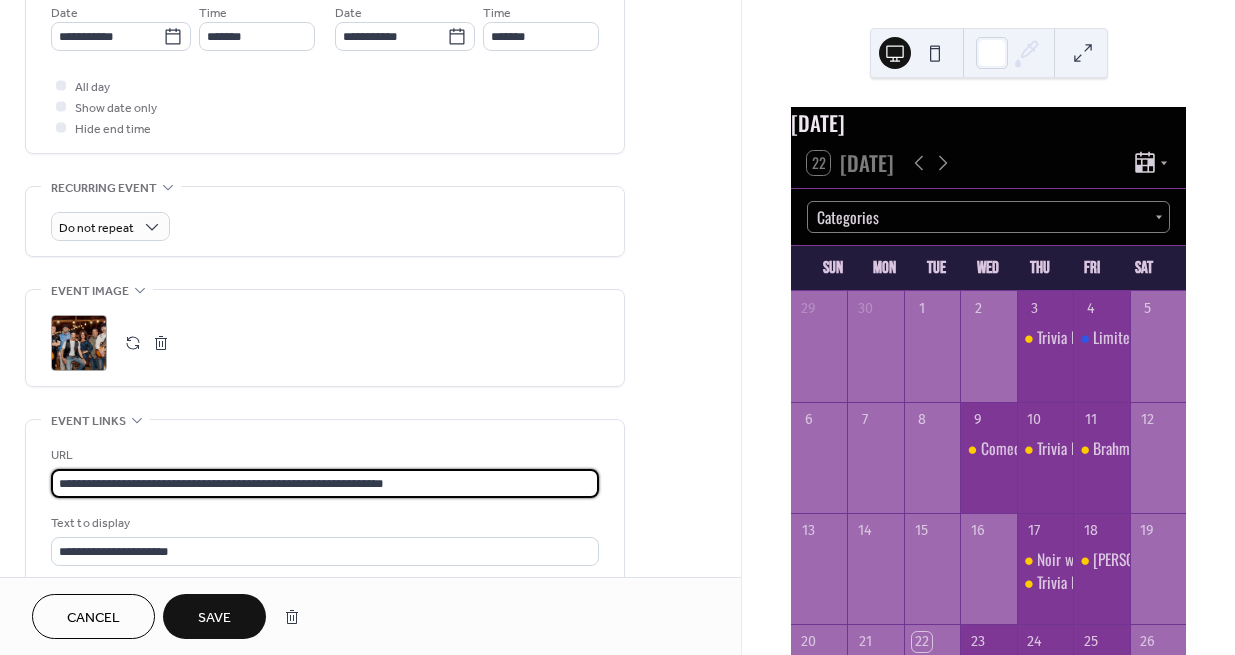 type on "**********" 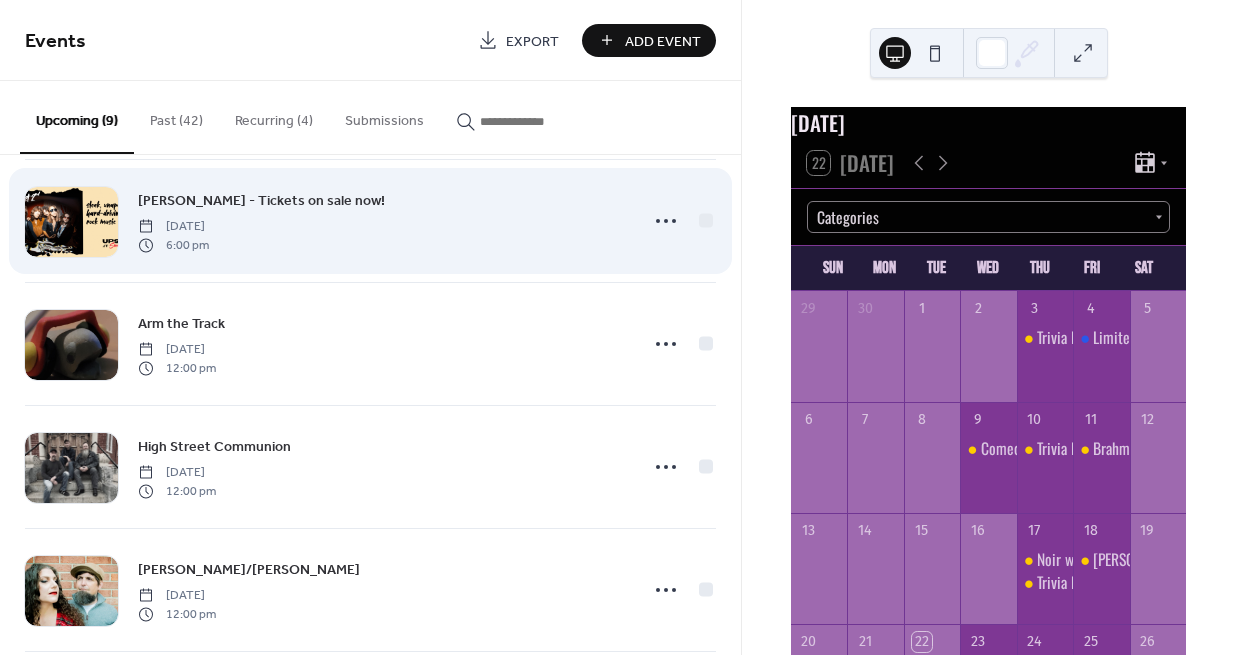 scroll, scrollTop: 561, scrollLeft: 0, axis: vertical 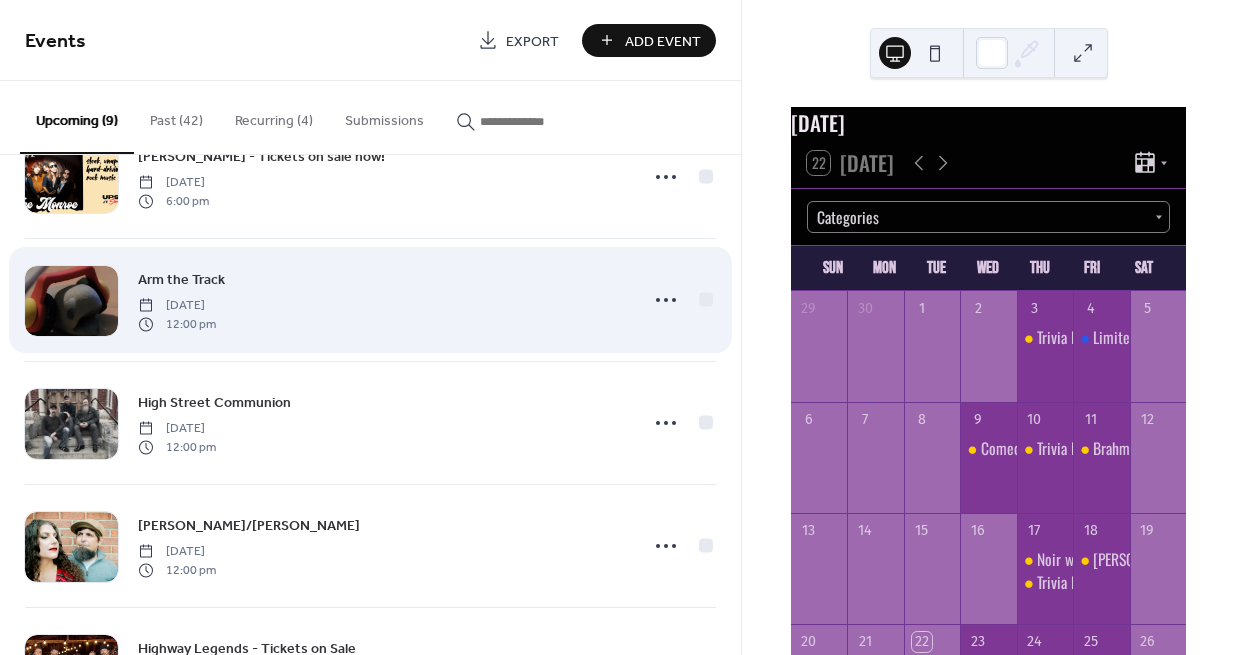click on "Arm the Track" at bounding box center (181, 280) 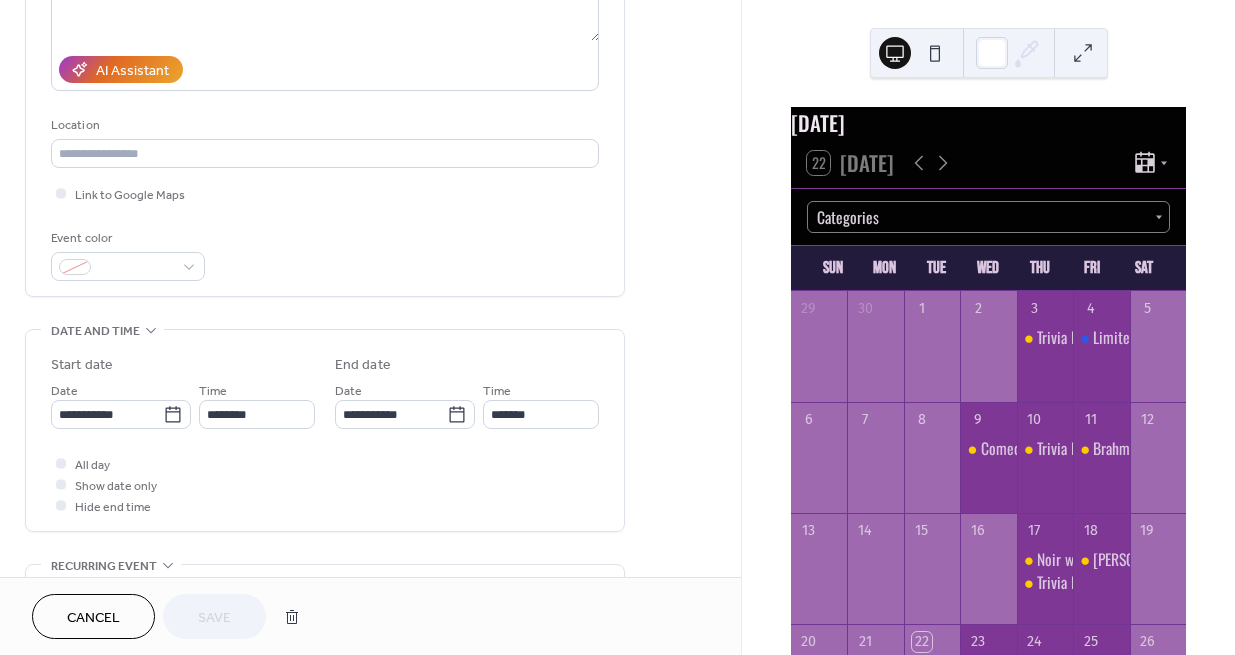 scroll, scrollTop: 400, scrollLeft: 0, axis: vertical 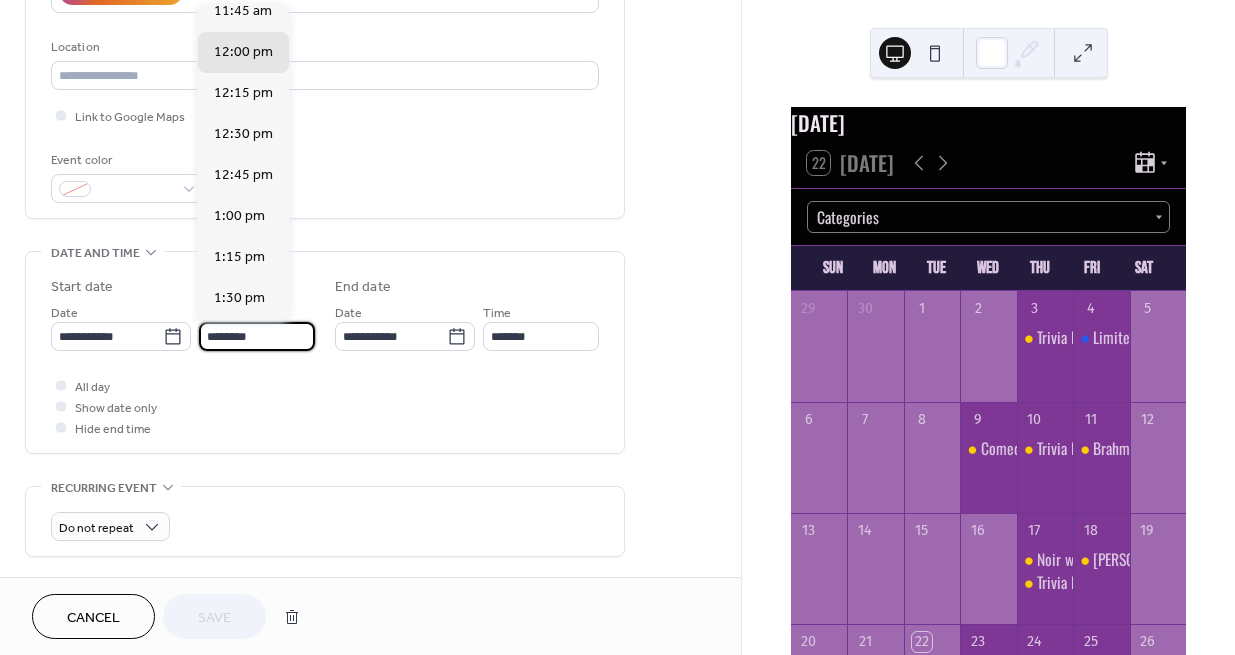 drag, startPoint x: 218, startPoint y: 330, endPoint x: 191, endPoint y: 329, distance: 27.018513 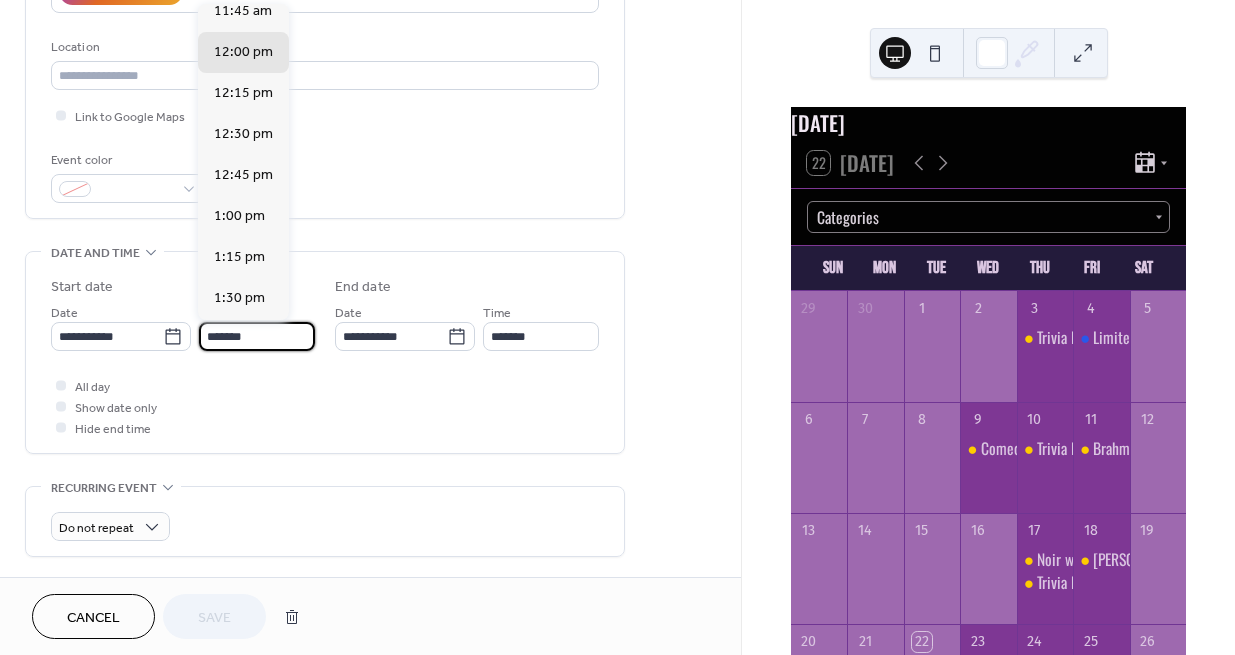 scroll, scrollTop: 2910, scrollLeft: 0, axis: vertical 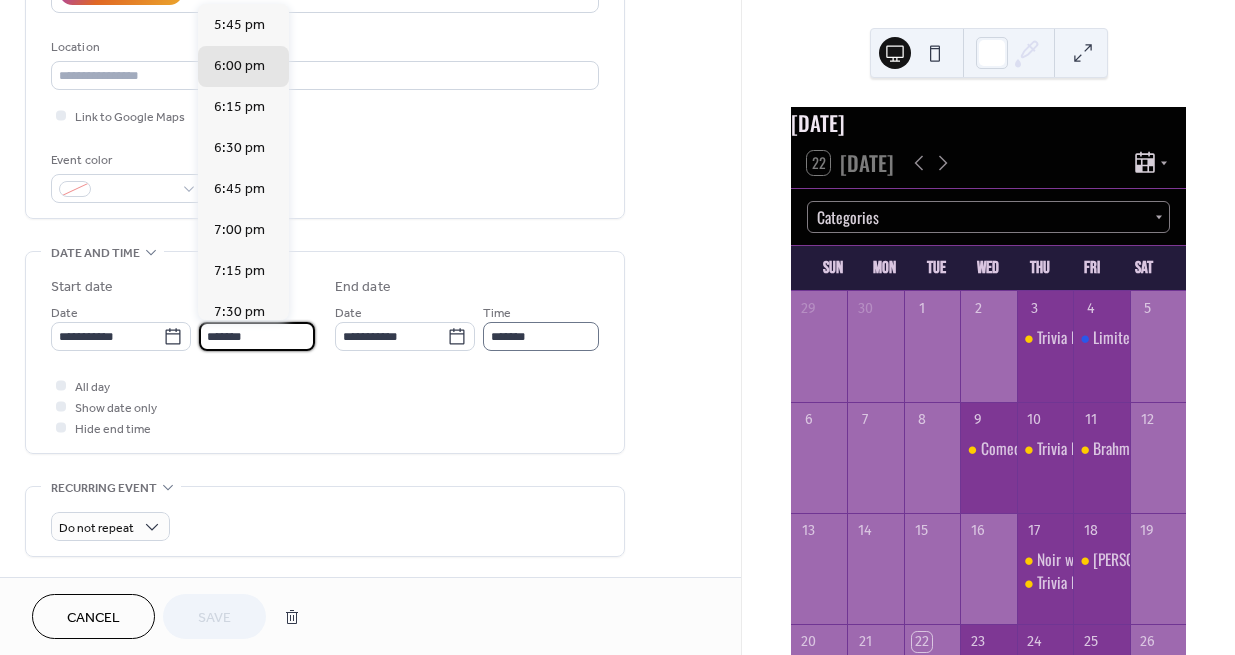 type on "*******" 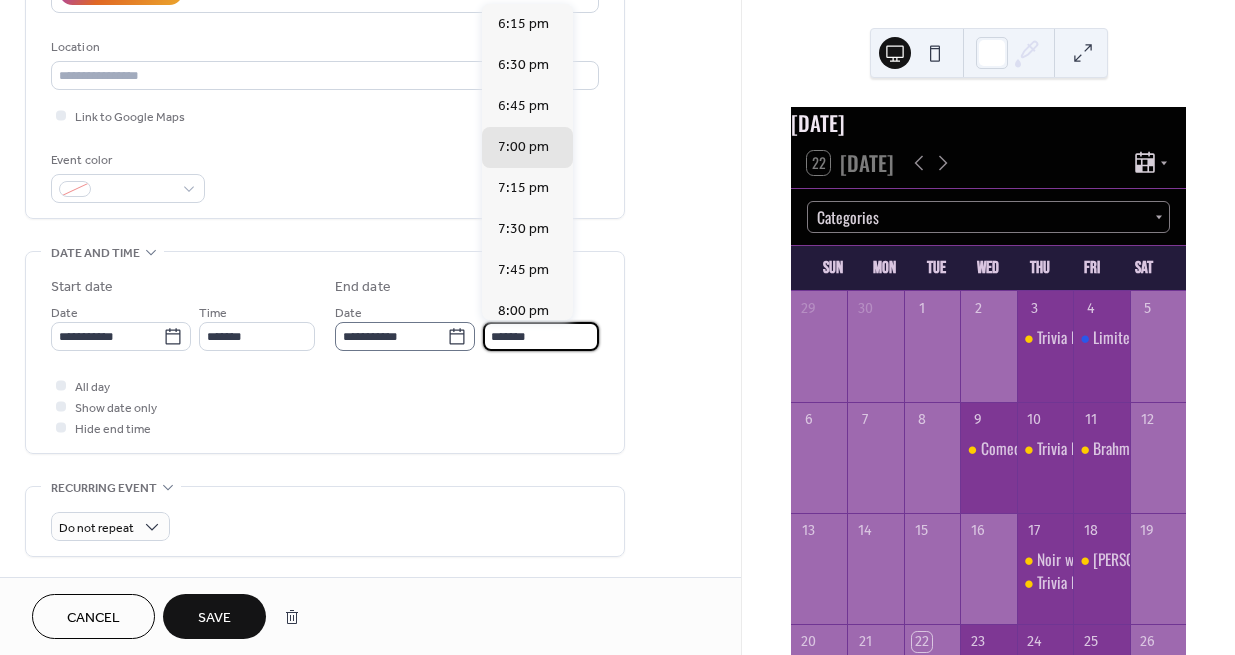 drag, startPoint x: 496, startPoint y: 333, endPoint x: 468, endPoint y: 329, distance: 28.284271 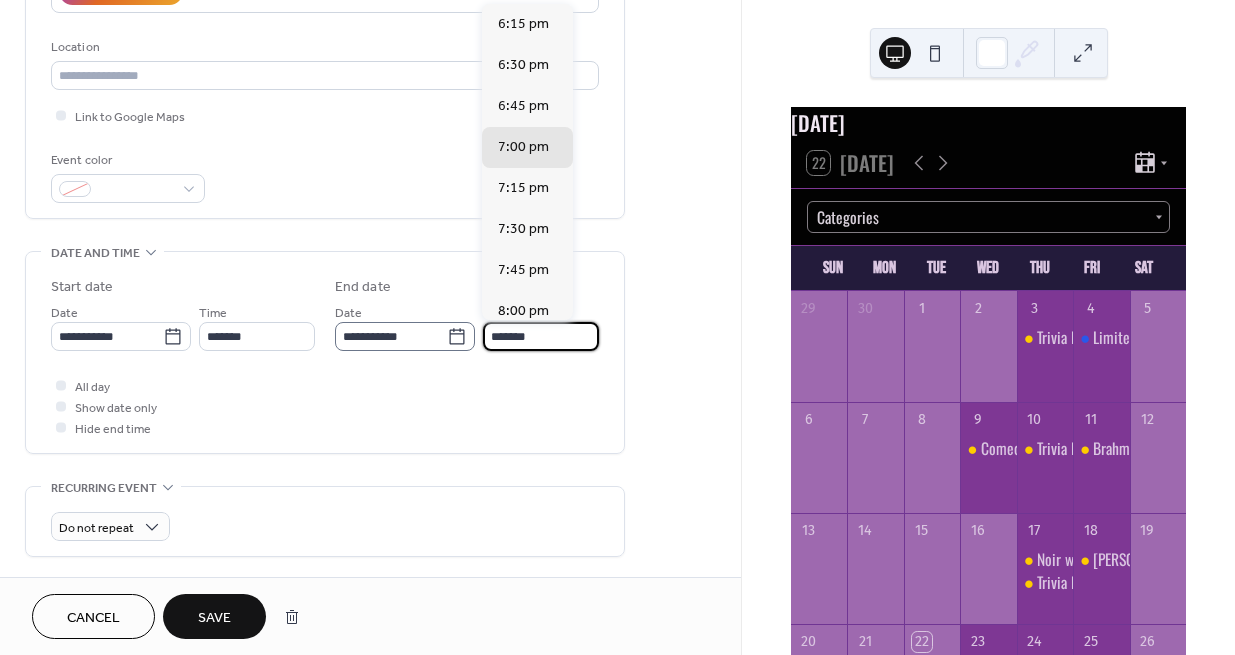 click on "**********" at bounding box center (467, 326) 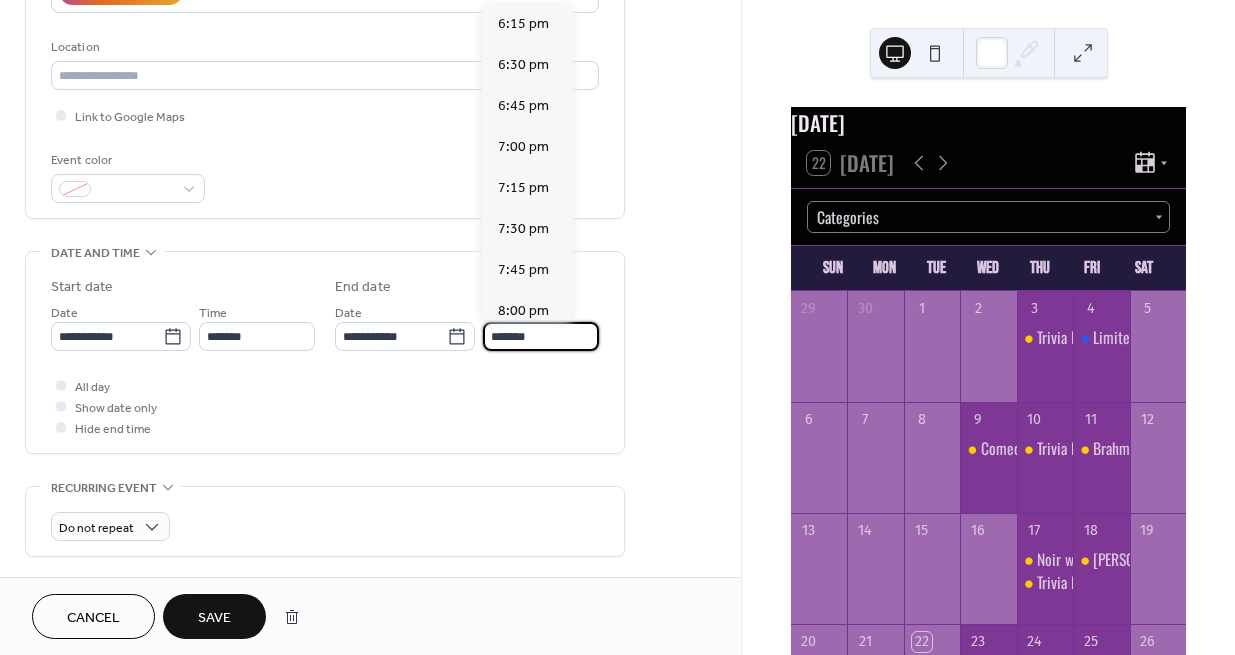 scroll, scrollTop: 444, scrollLeft: 0, axis: vertical 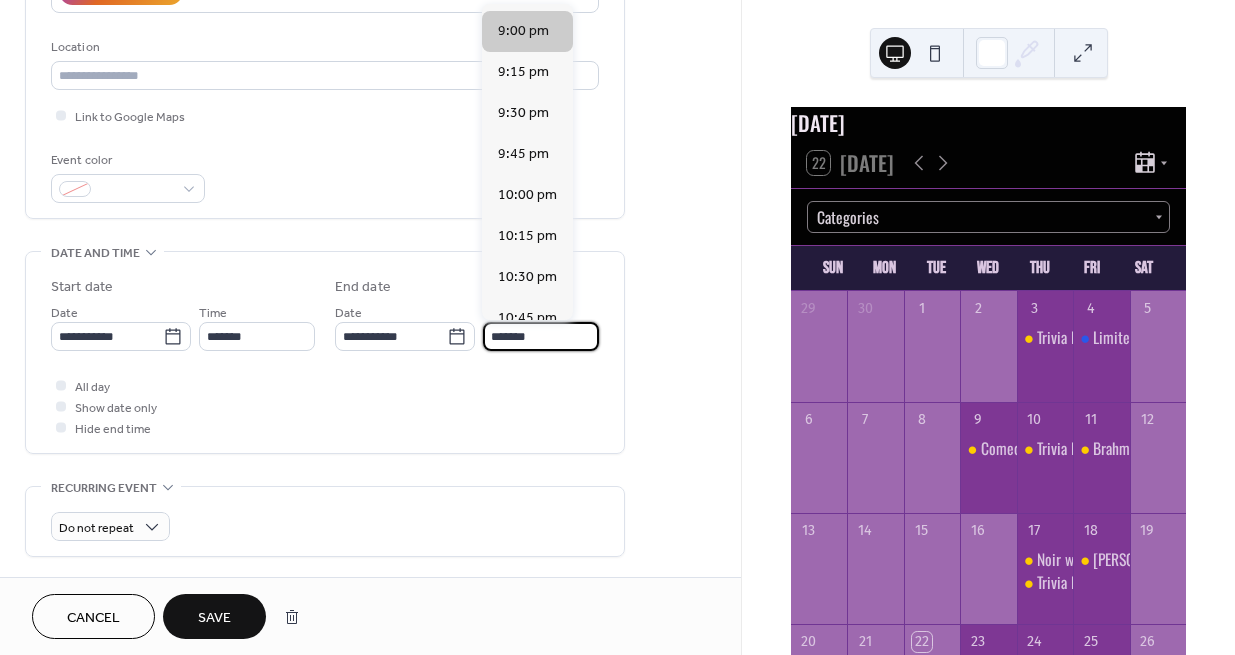 type on "*******" 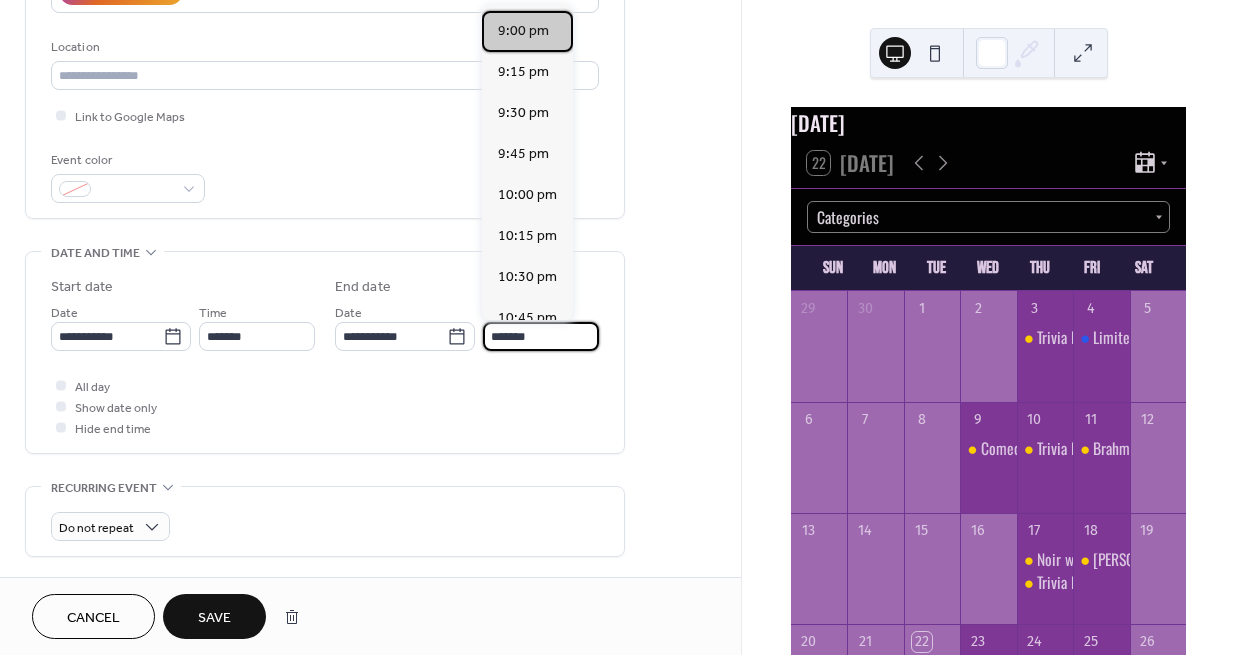 click on "9:00 pm" at bounding box center (523, 31) 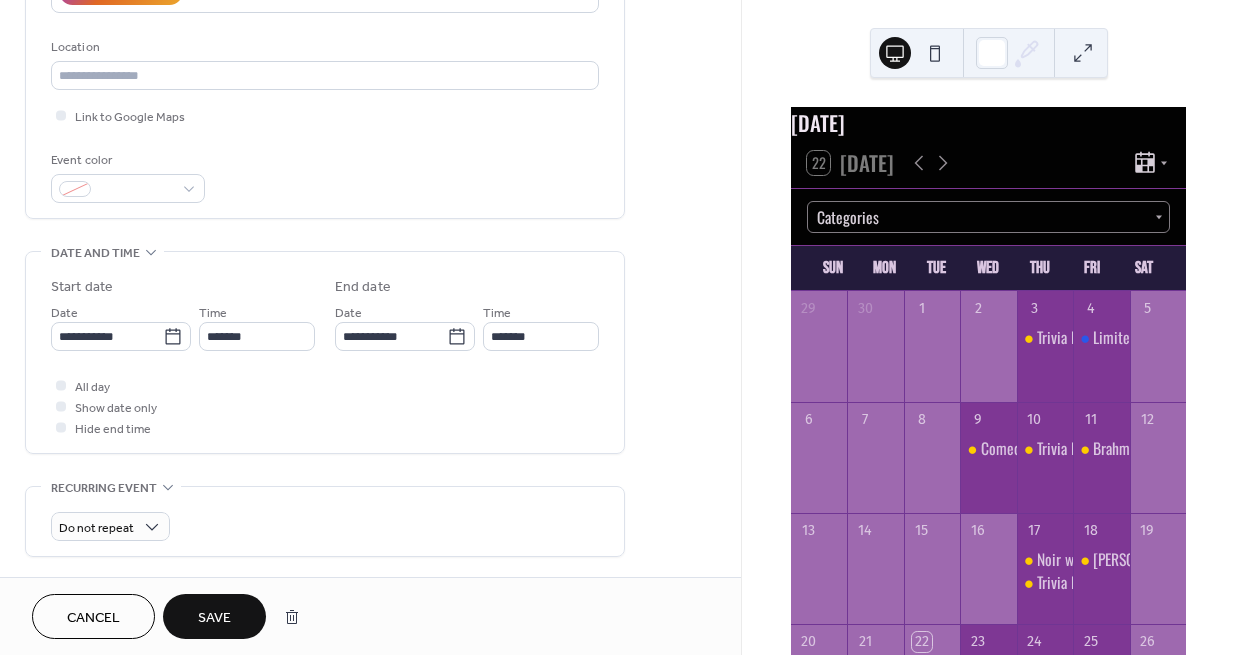 click on "Save" at bounding box center (214, 616) 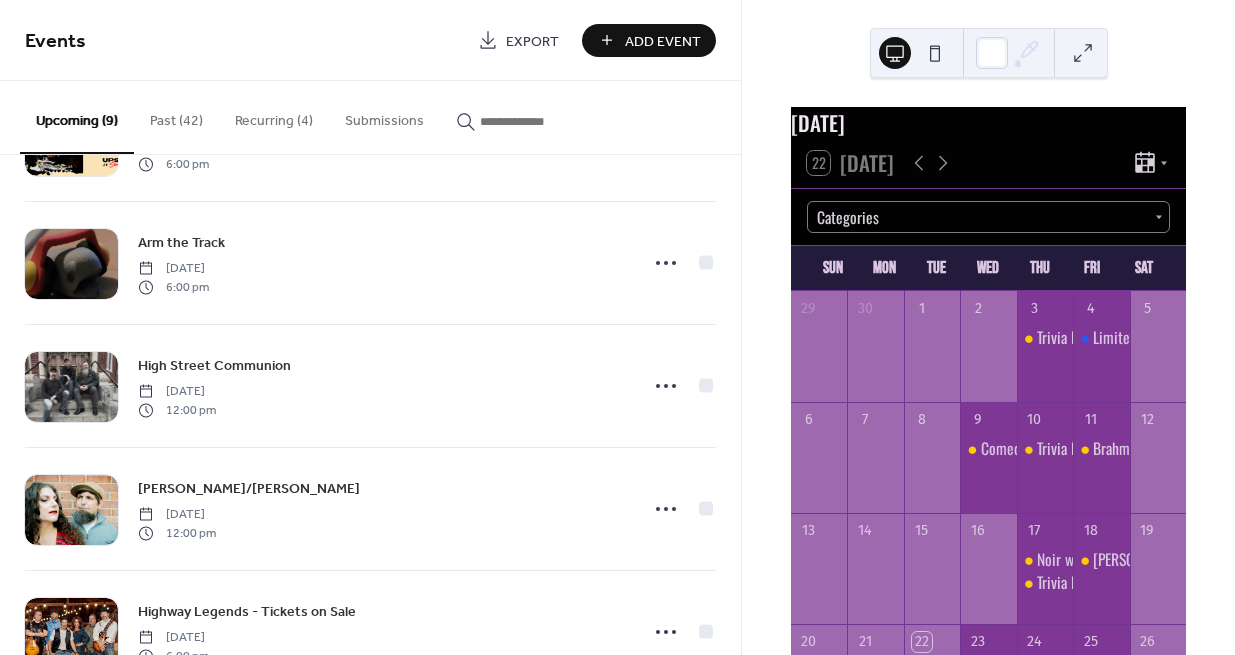scroll, scrollTop: 600, scrollLeft: 0, axis: vertical 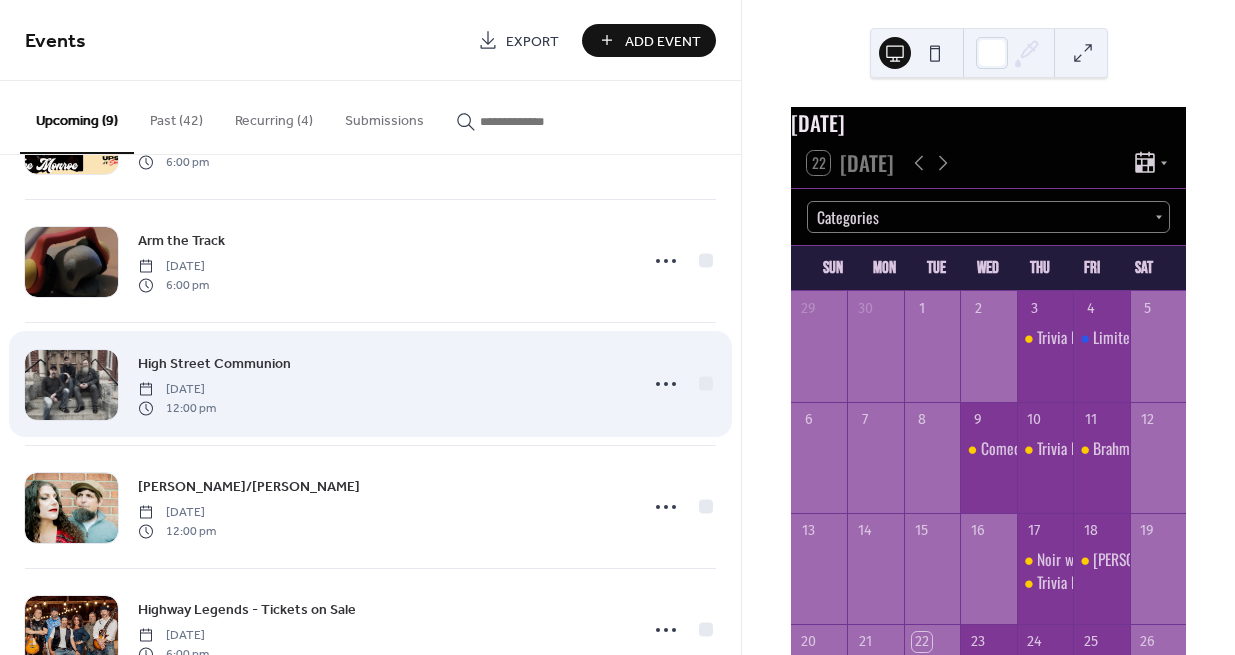 click on "[DATE]" at bounding box center (177, 390) 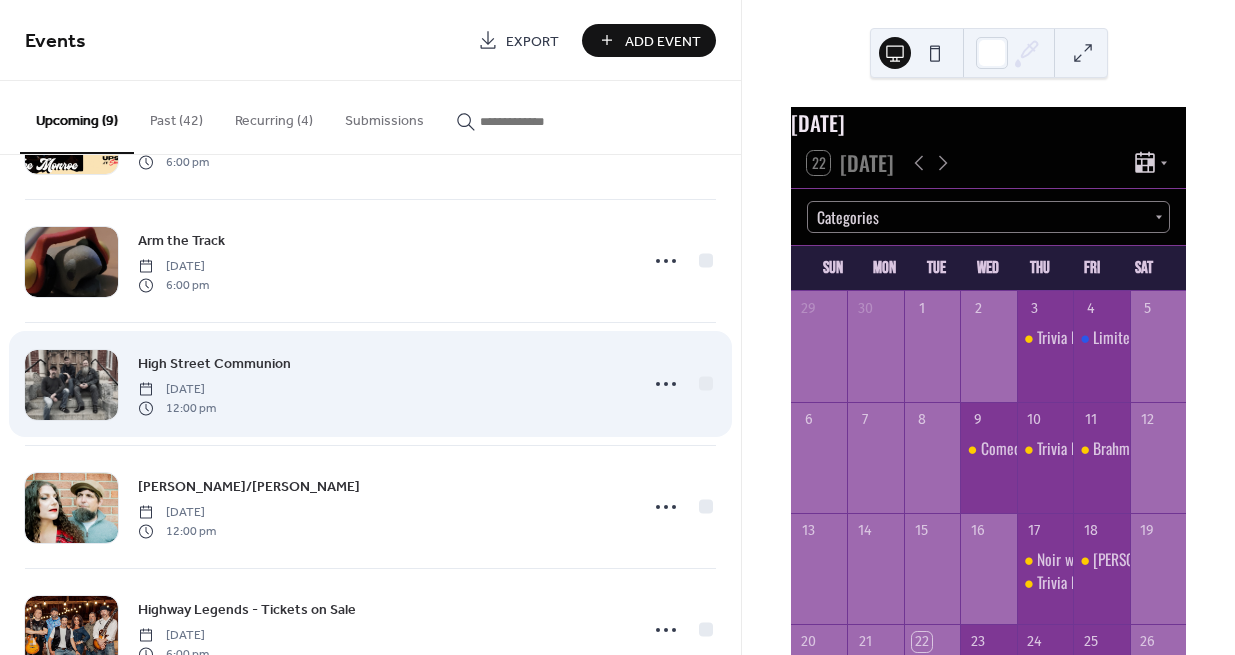 click on "High Street Communion" at bounding box center (214, 364) 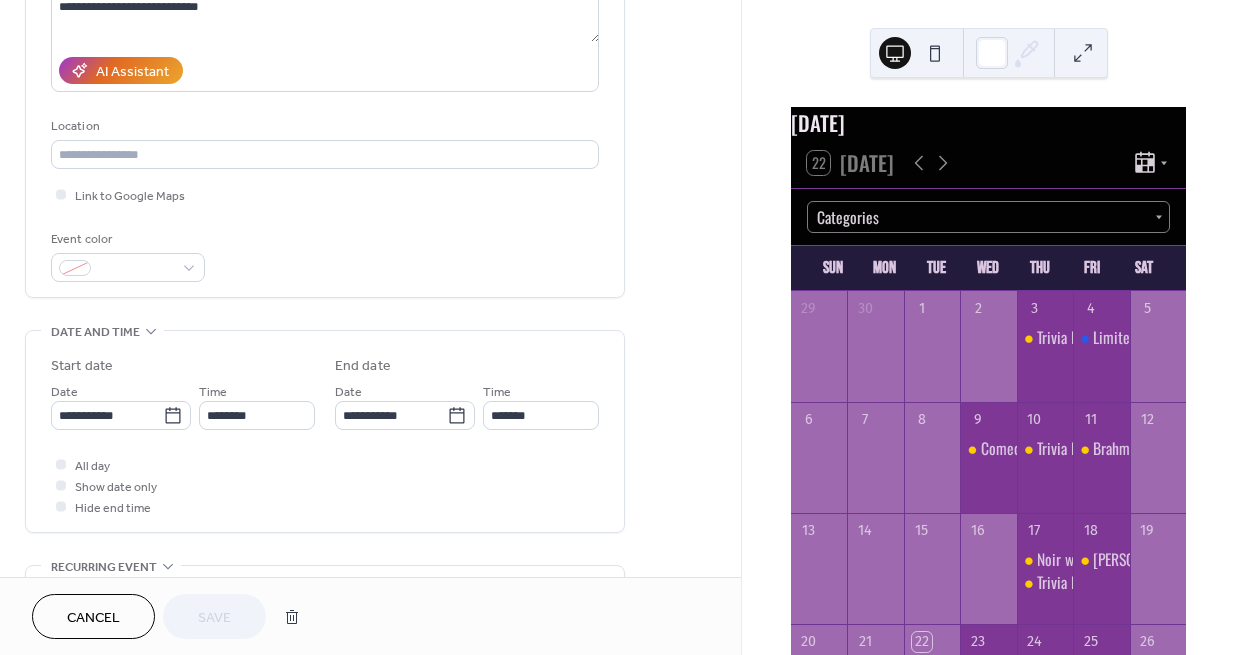 scroll, scrollTop: 500, scrollLeft: 0, axis: vertical 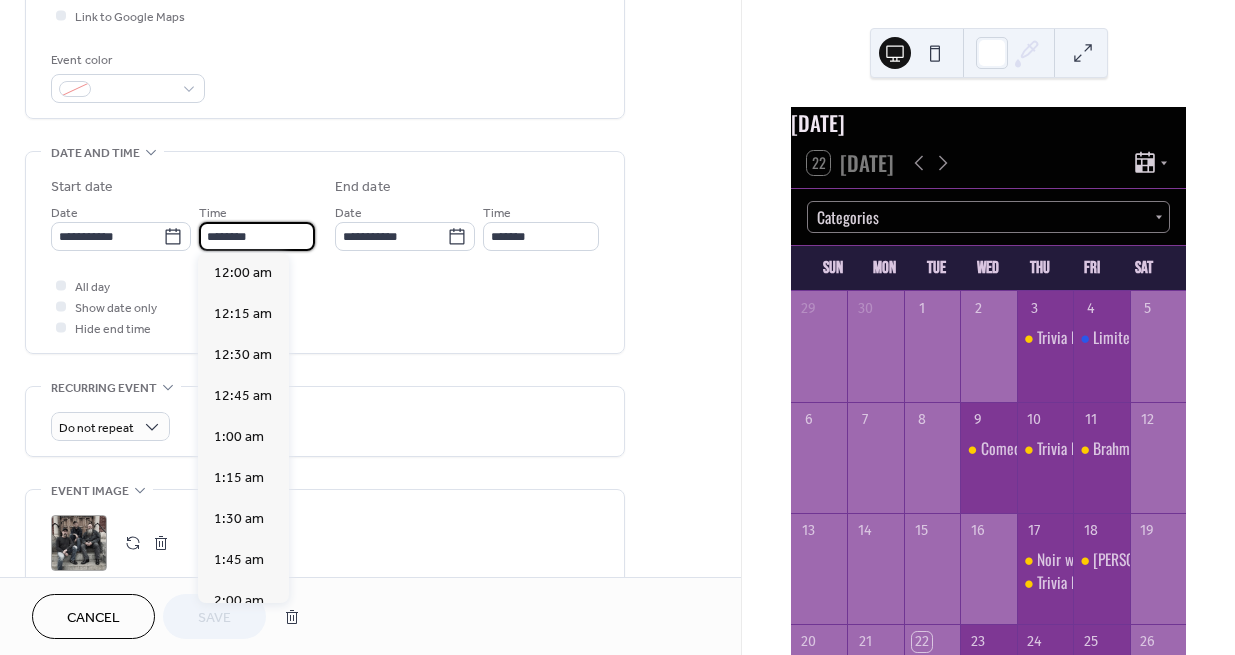 click on "********" at bounding box center [257, 236] 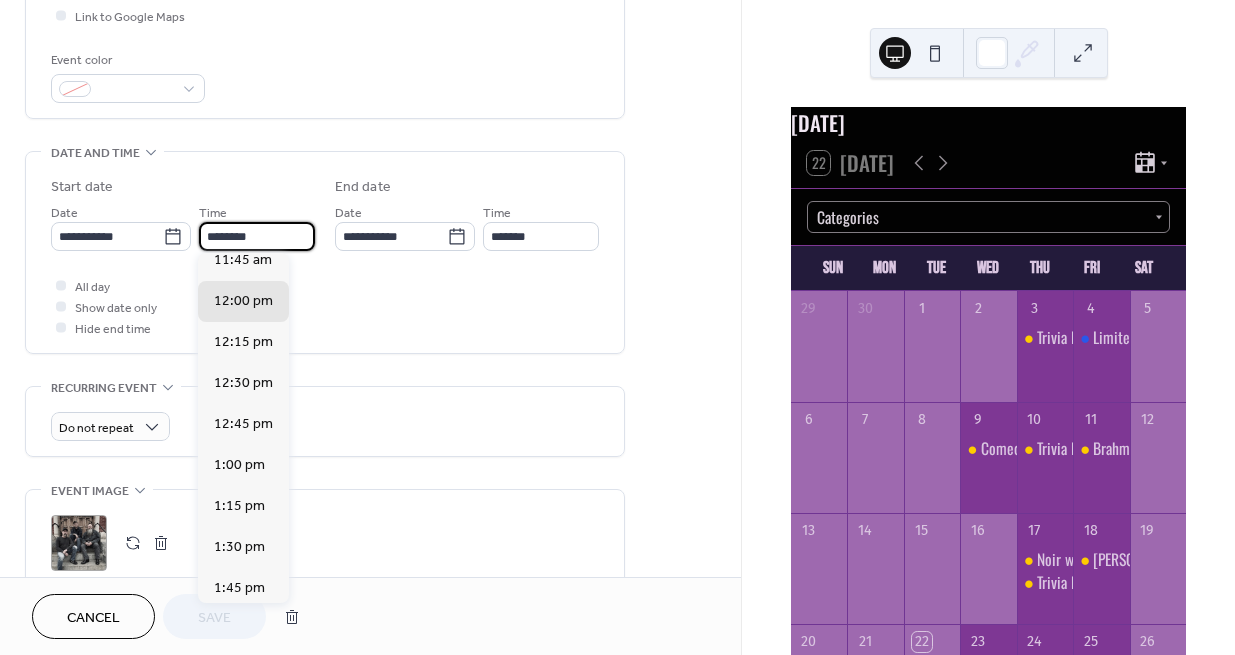 click on "********" at bounding box center [257, 236] 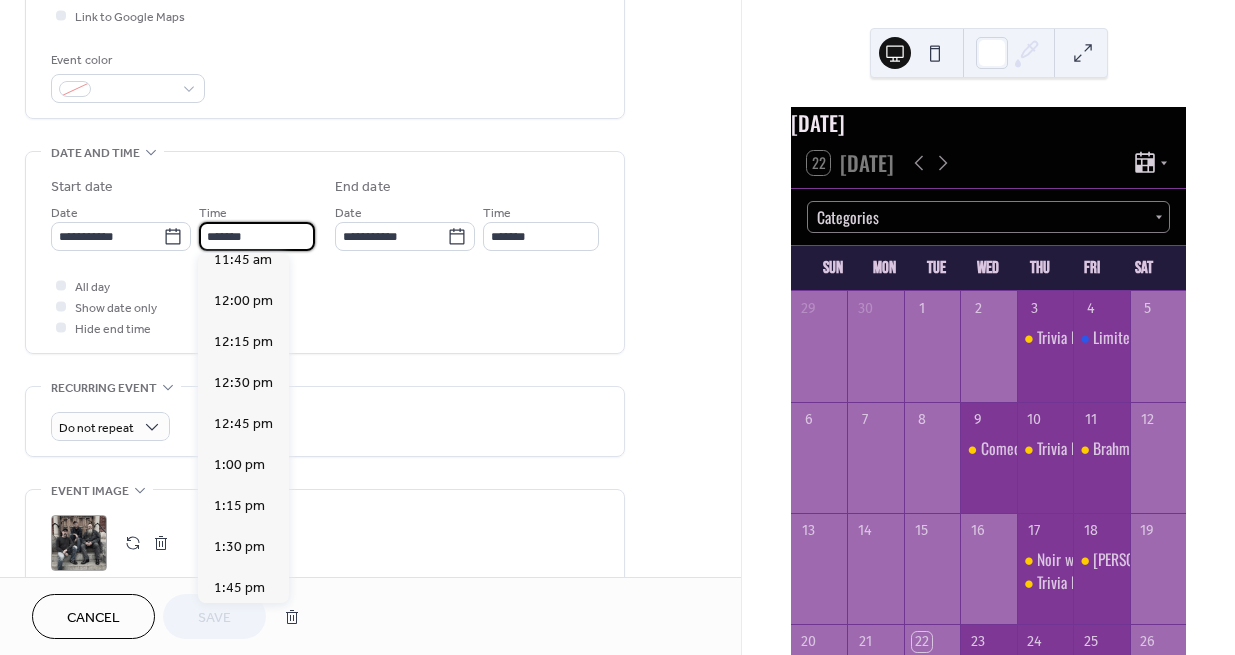 scroll, scrollTop: 2910, scrollLeft: 0, axis: vertical 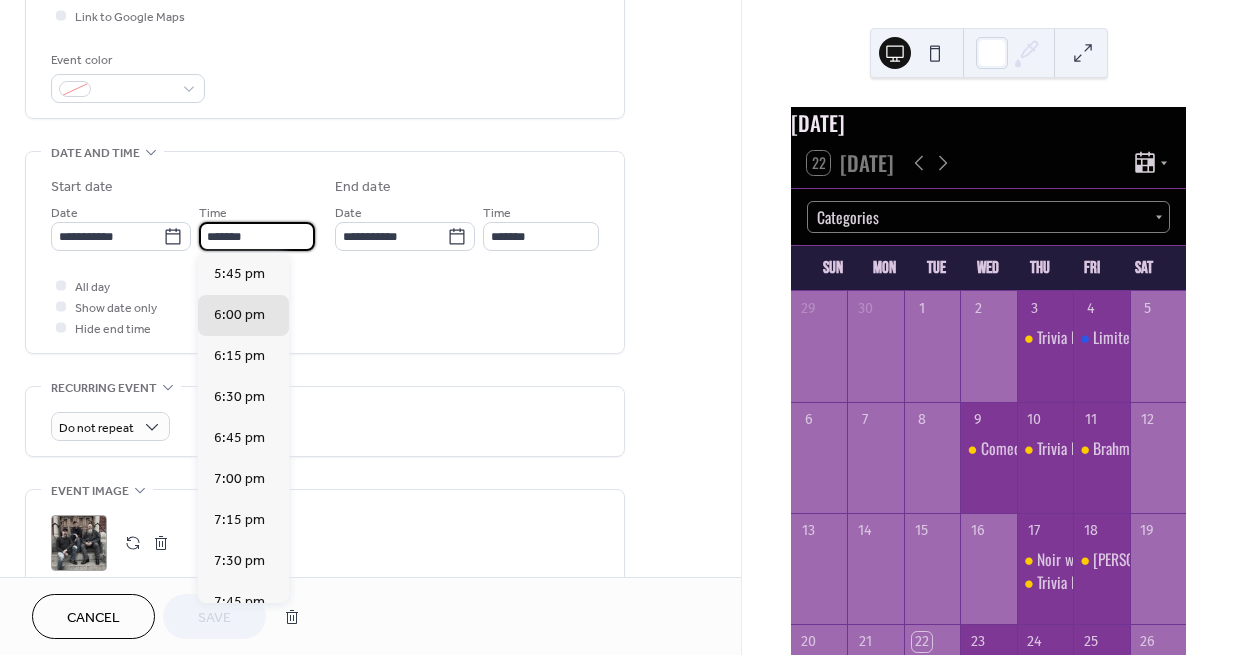 type on "*******" 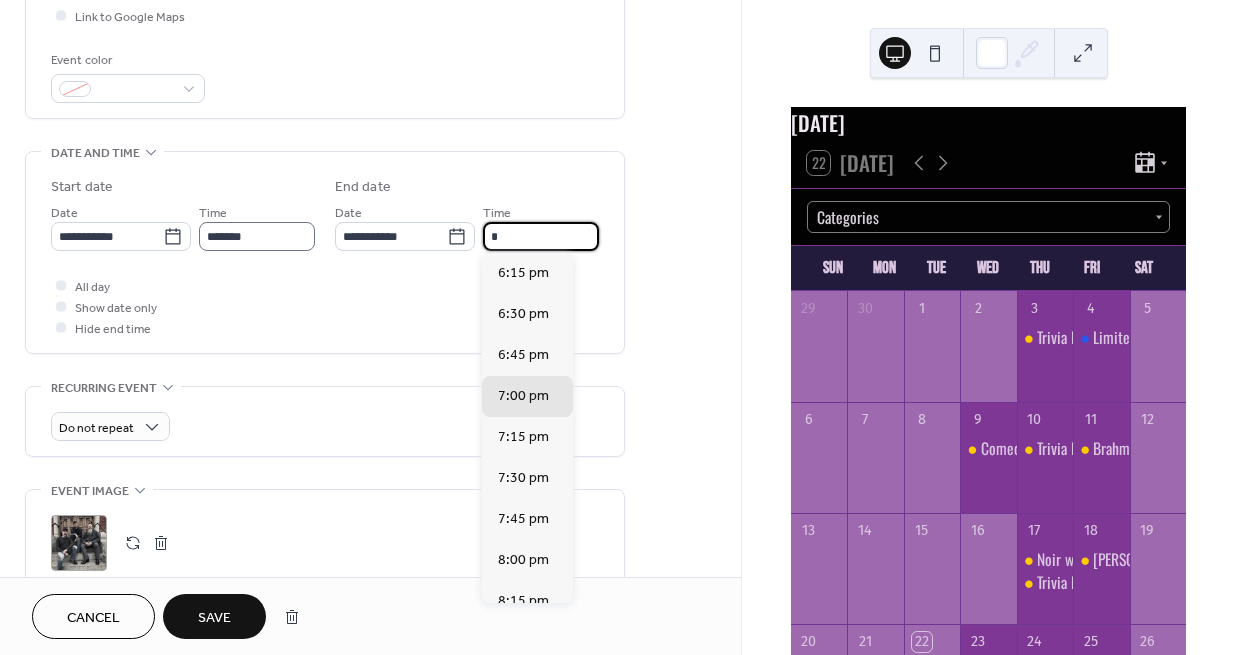scroll, scrollTop: 444, scrollLeft: 0, axis: vertical 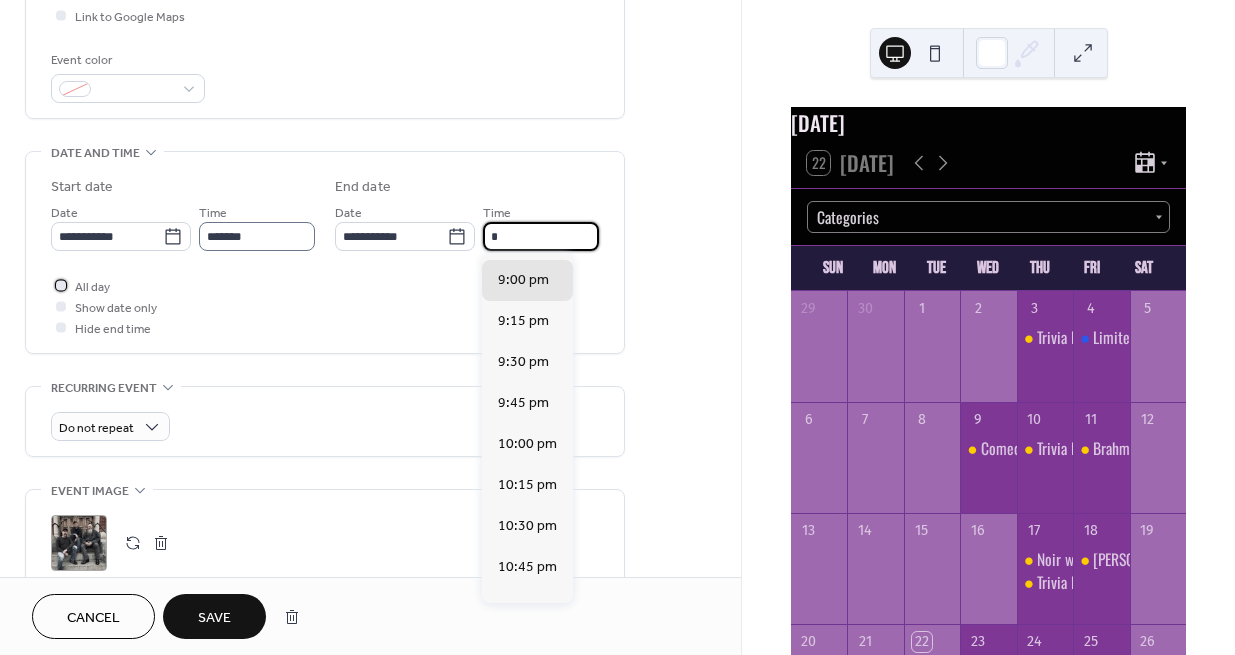 type on "*******" 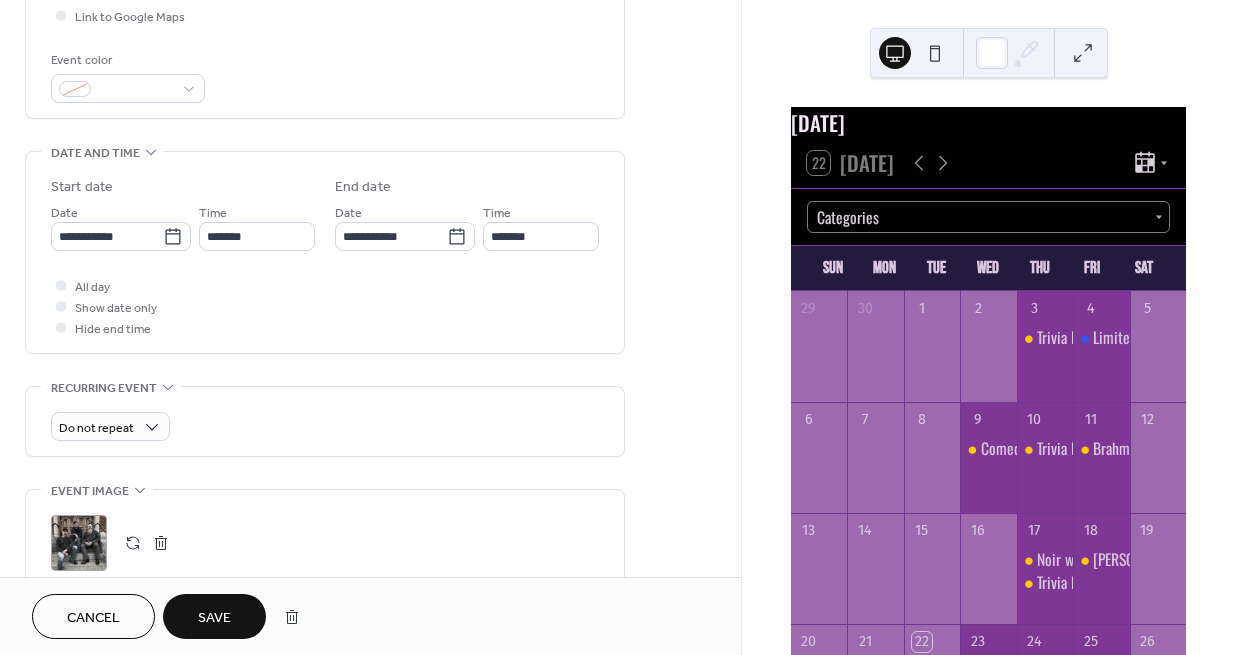 click on "Save" at bounding box center [214, 618] 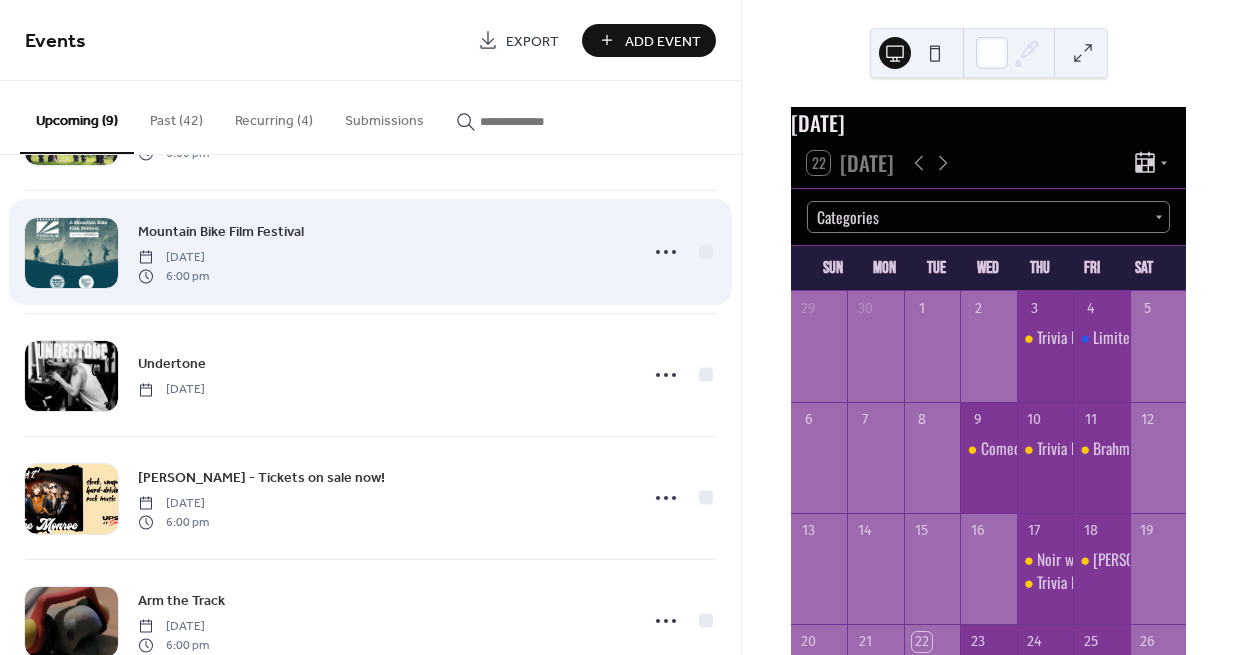 scroll, scrollTop: 300, scrollLeft: 0, axis: vertical 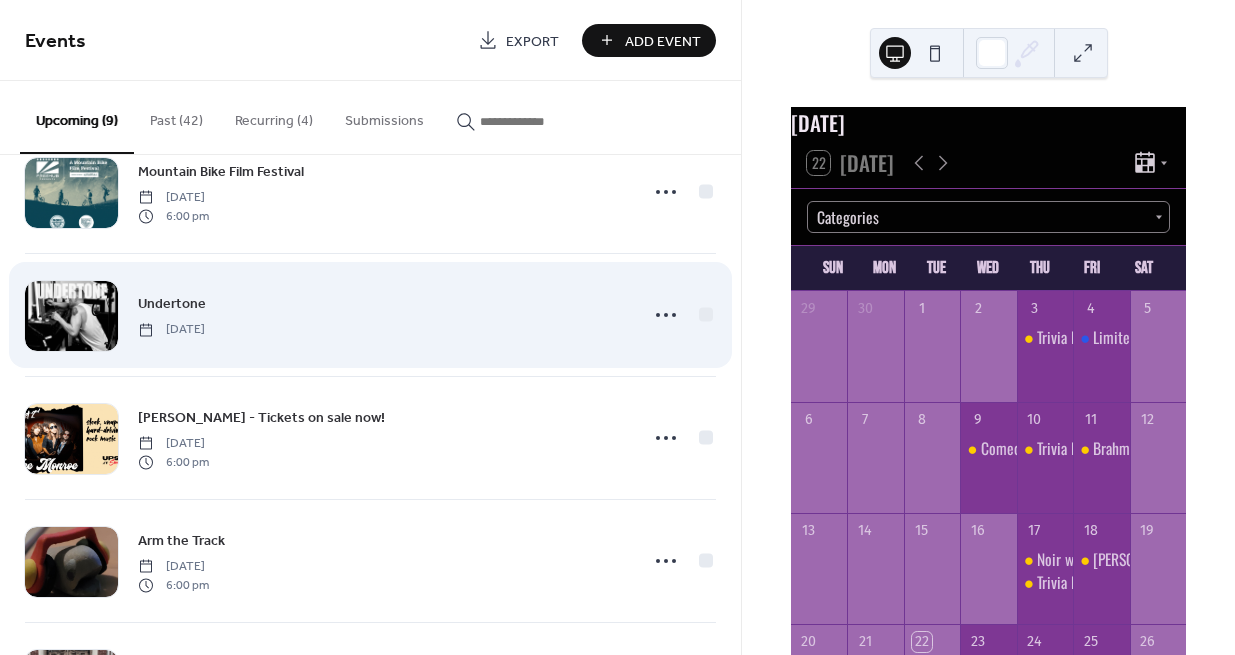 click on "Undertone" at bounding box center [172, 304] 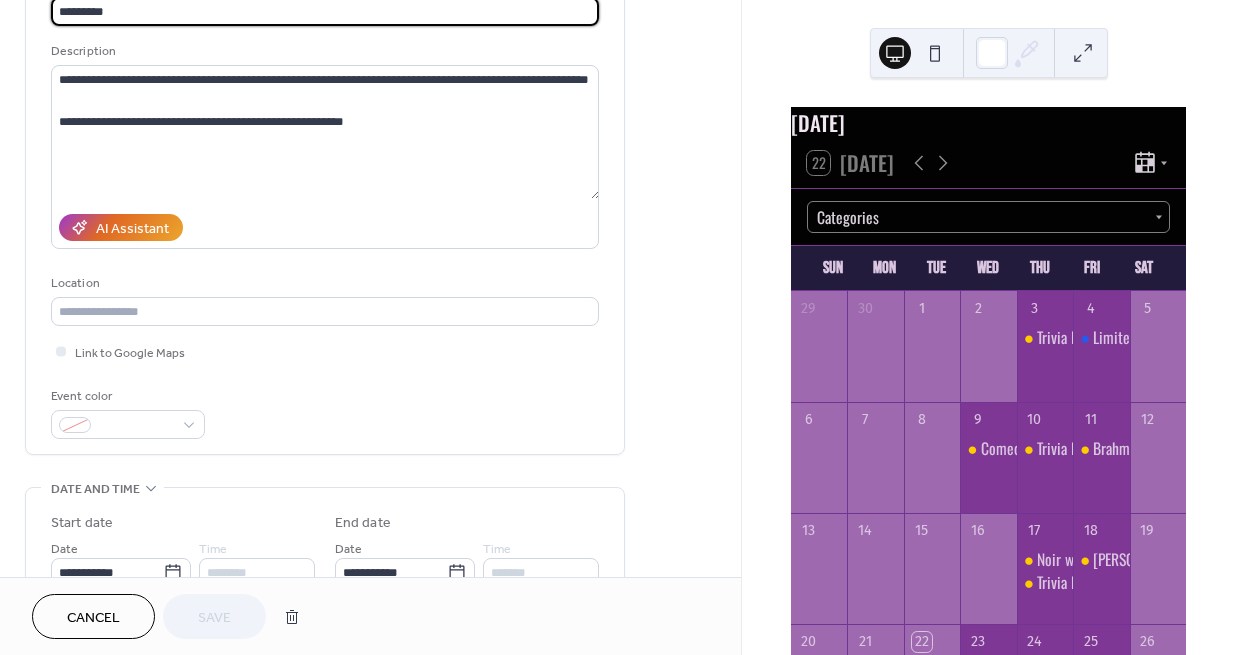 scroll, scrollTop: 500, scrollLeft: 0, axis: vertical 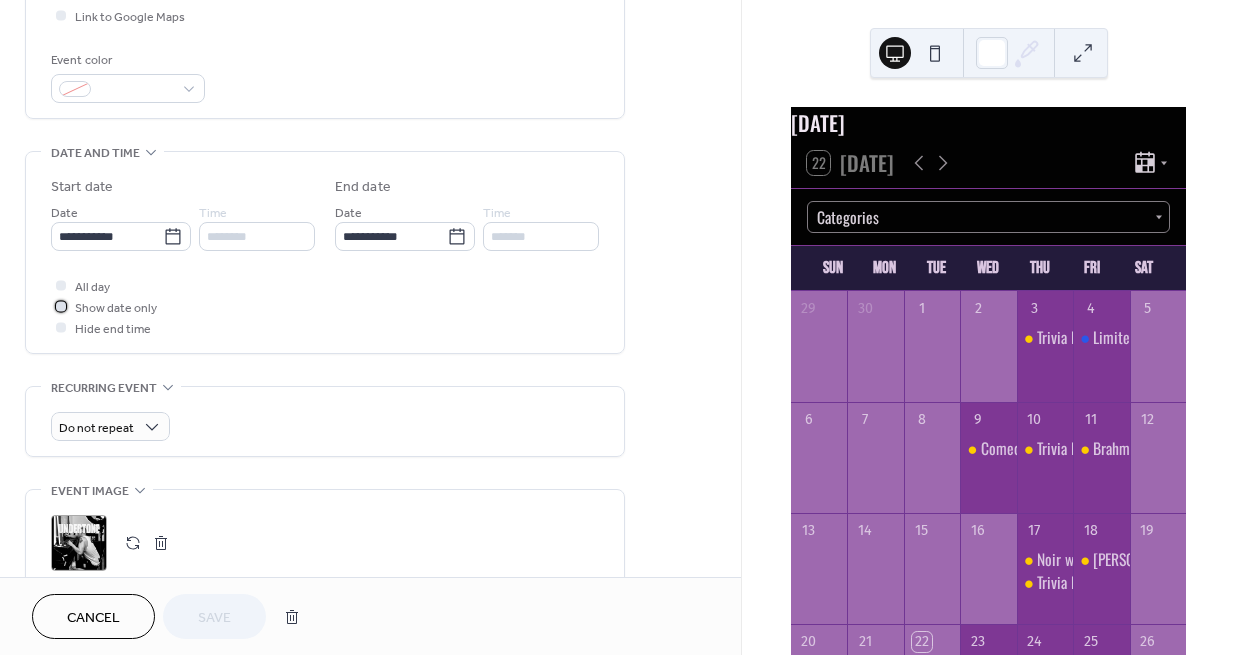 click 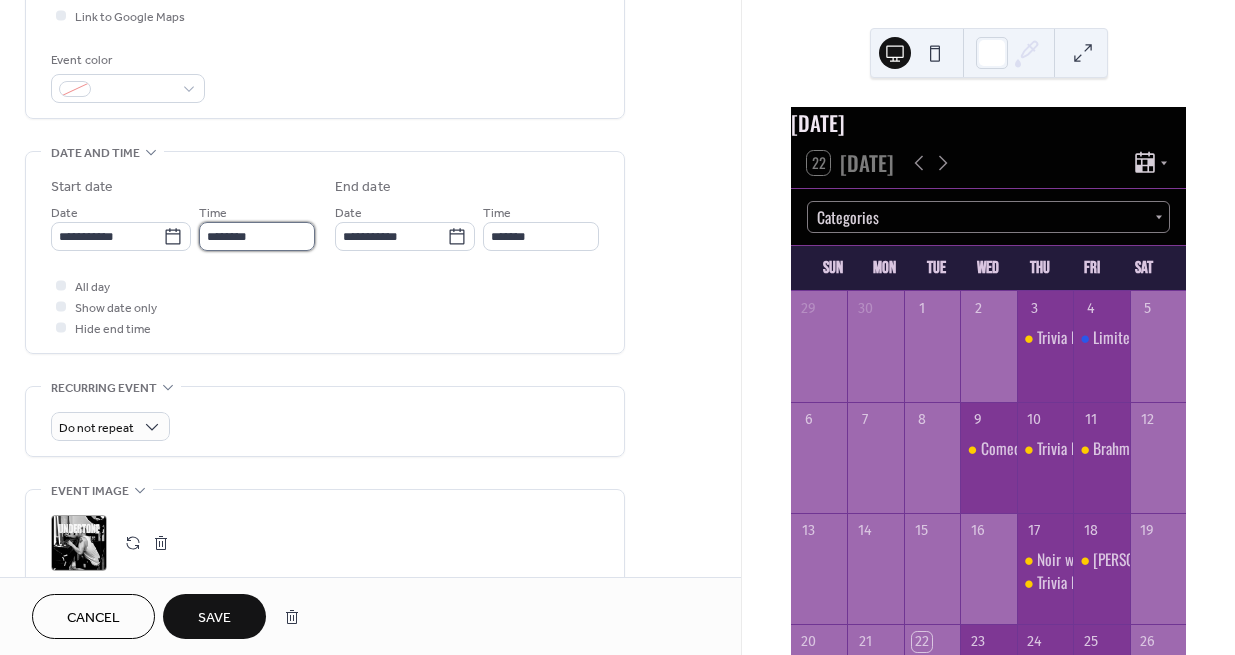 click on "********" at bounding box center [257, 236] 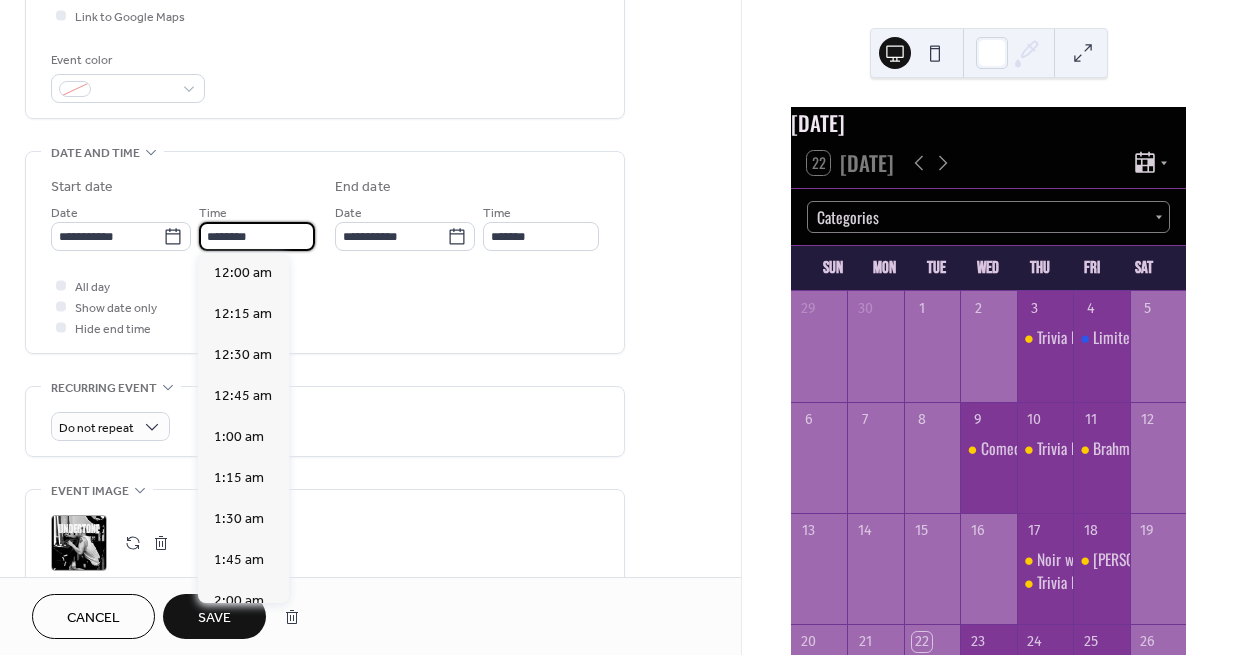 scroll, scrollTop: 1940, scrollLeft: 0, axis: vertical 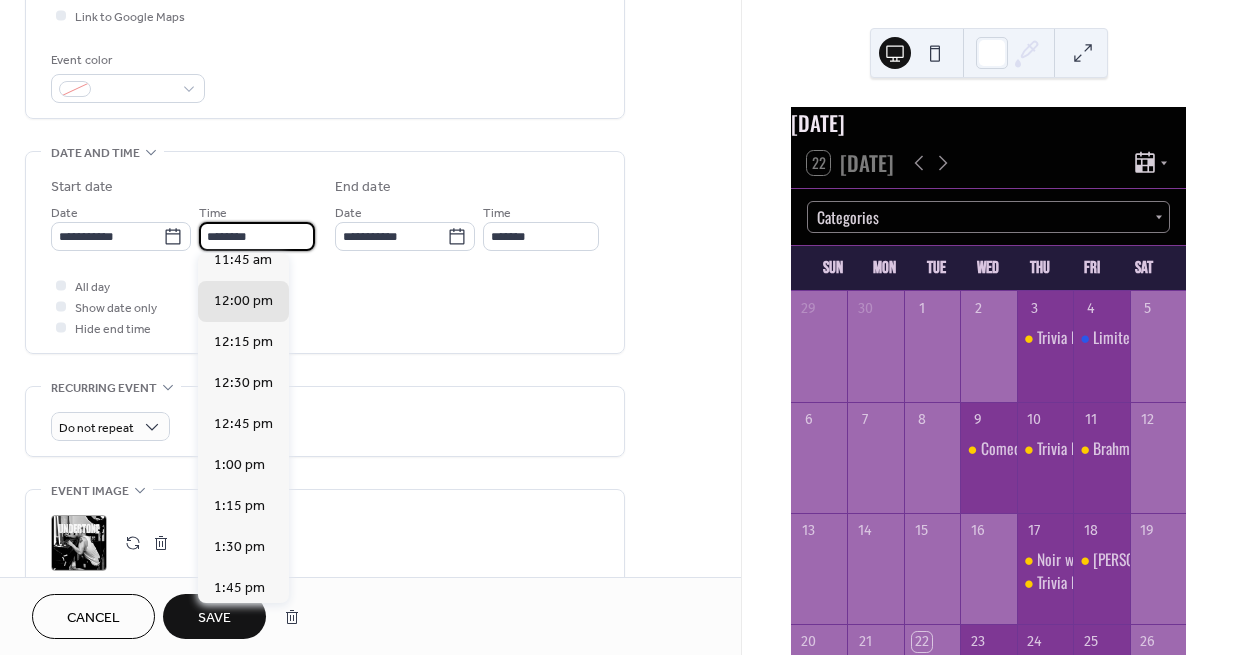 click on "********" at bounding box center [257, 236] 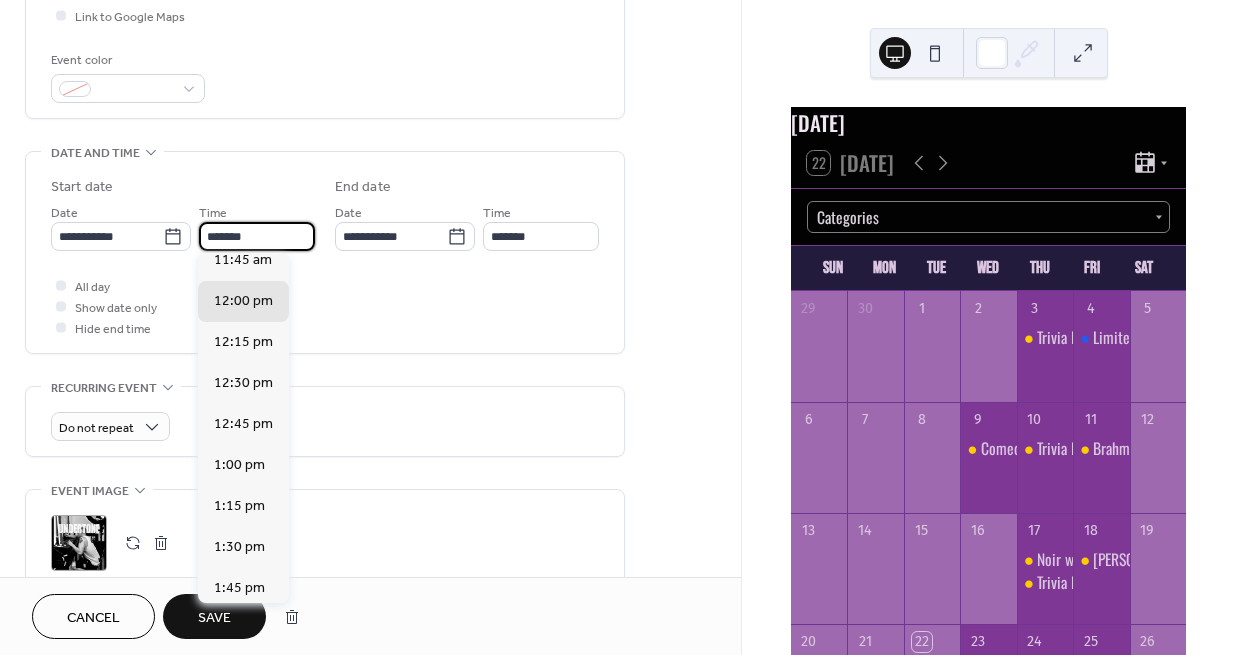 scroll, scrollTop: 2910, scrollLeft: 0, axis: vertical 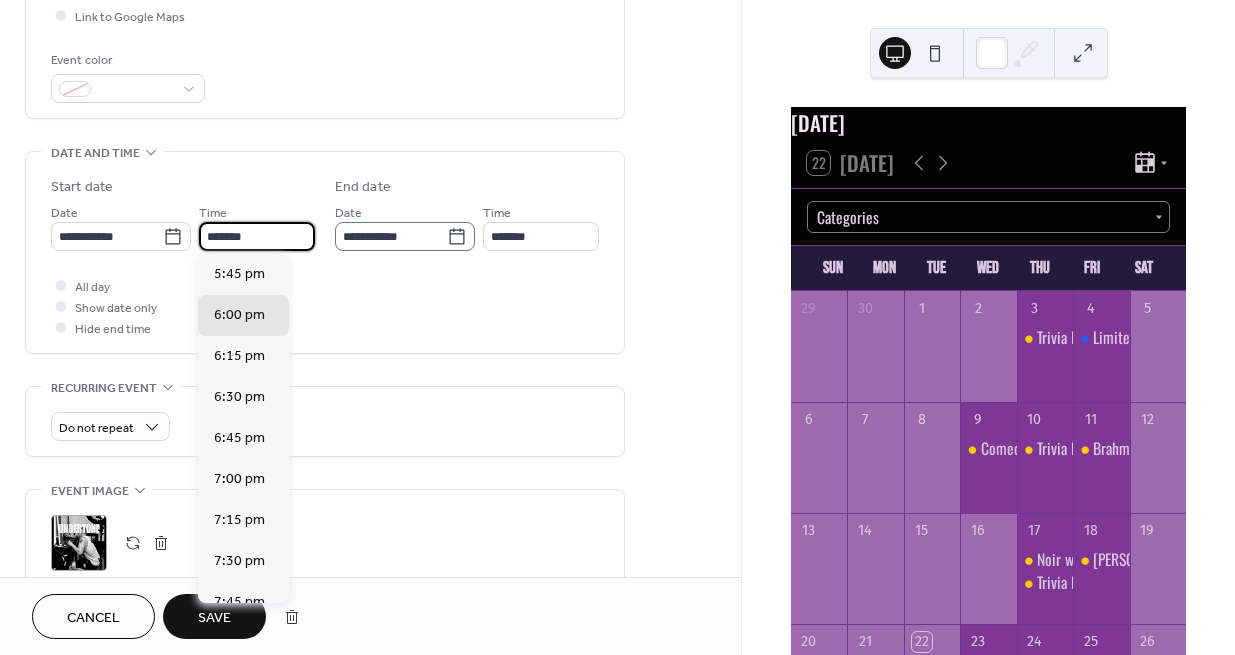 type on "*******" 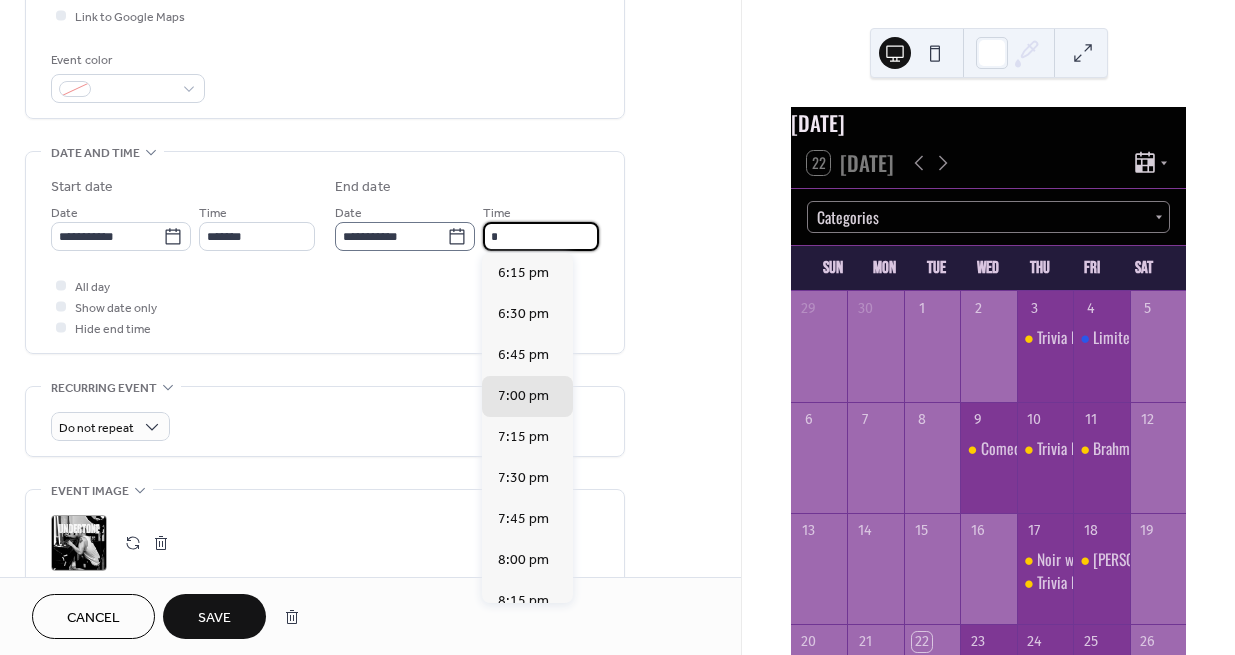 scroll, scrollTop: 444, scrollLeft: 0, axis: vertical 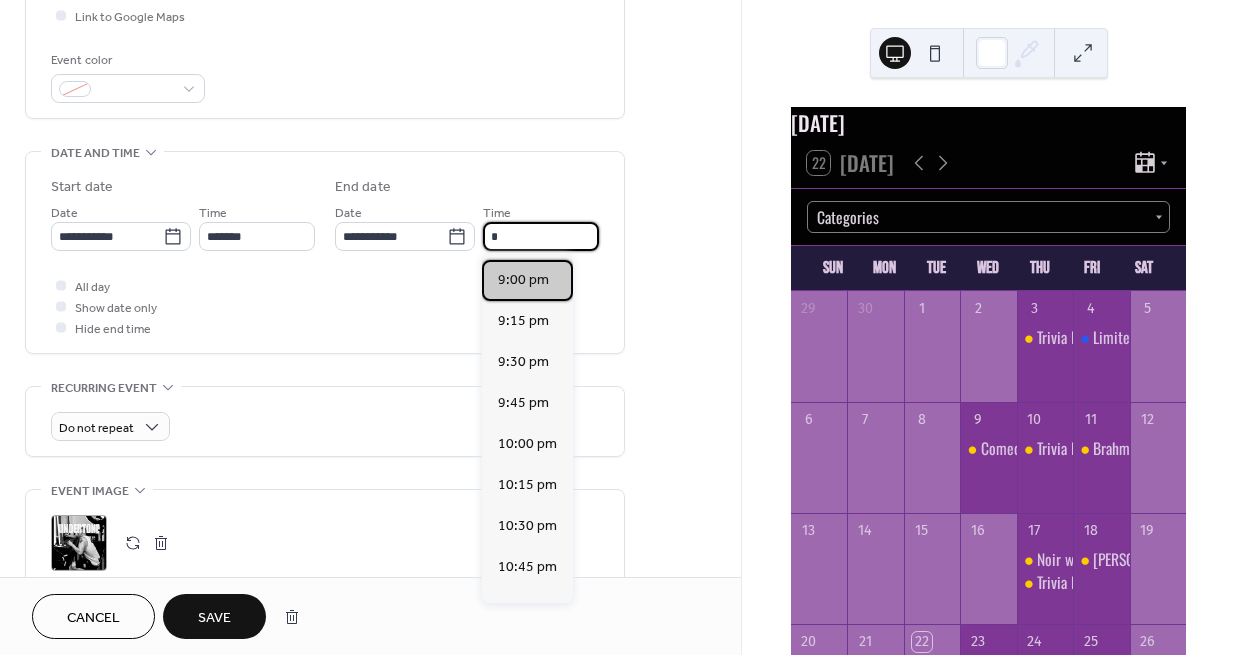 click on "9:00 pm" at bounding box center (523, 280) 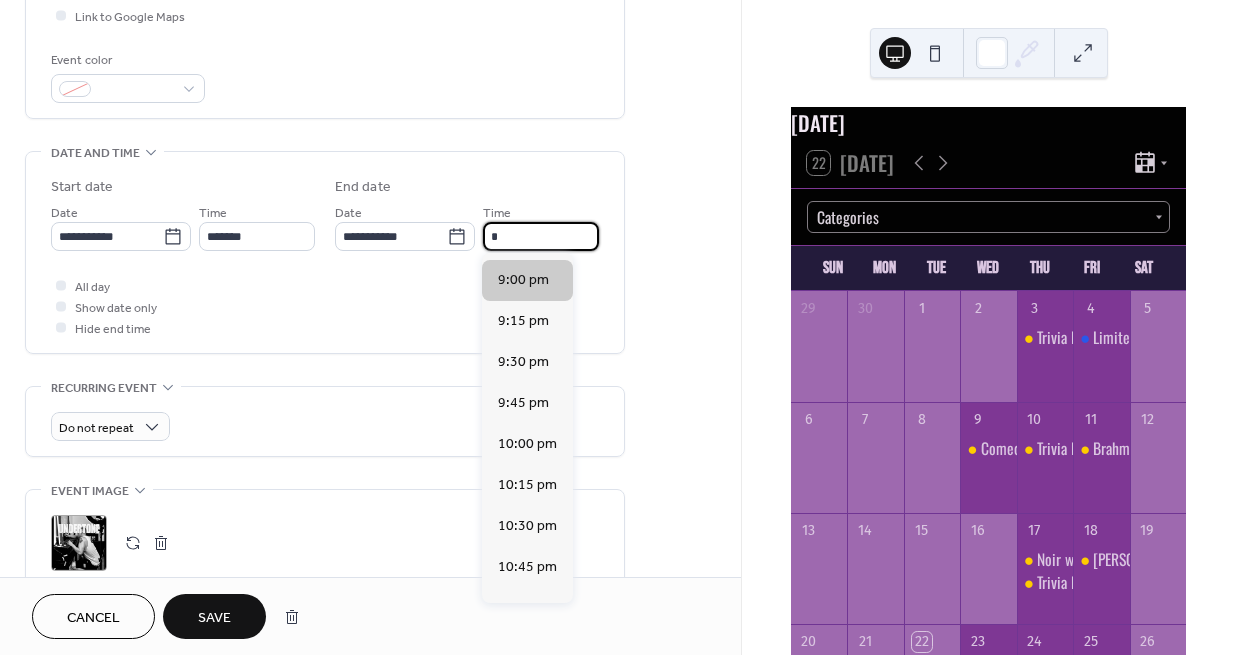 type on "*******" 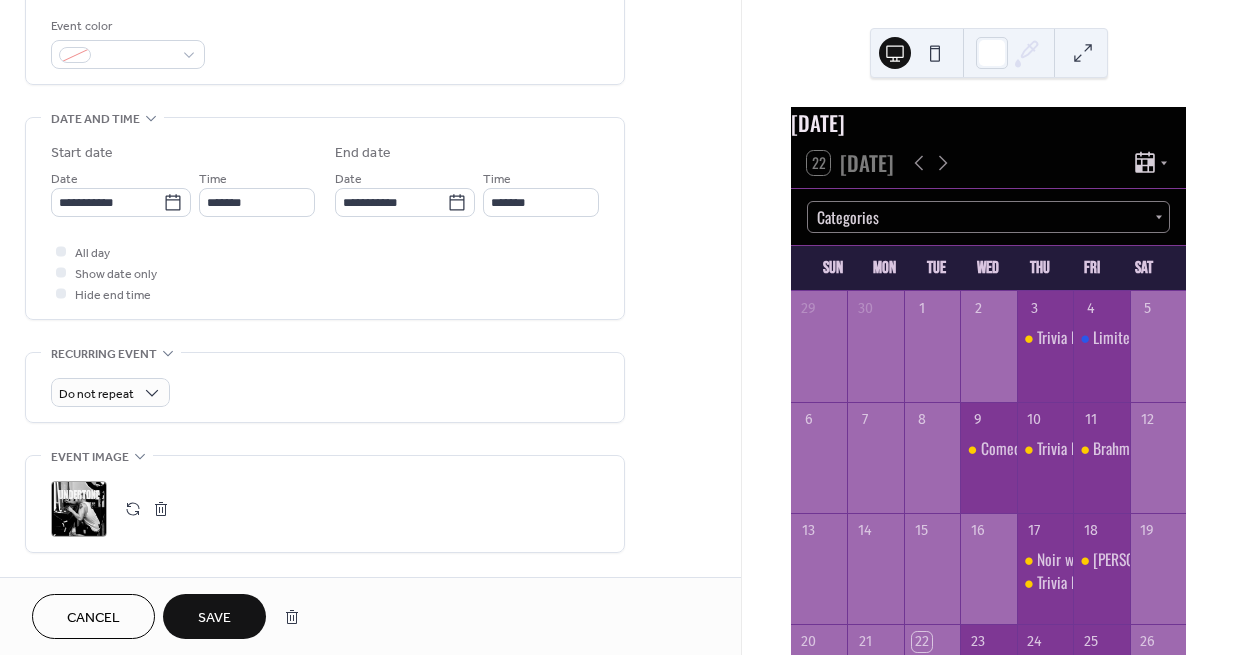 scroll, scrollTop: 700, scrollLeft: 0, axis: vertical 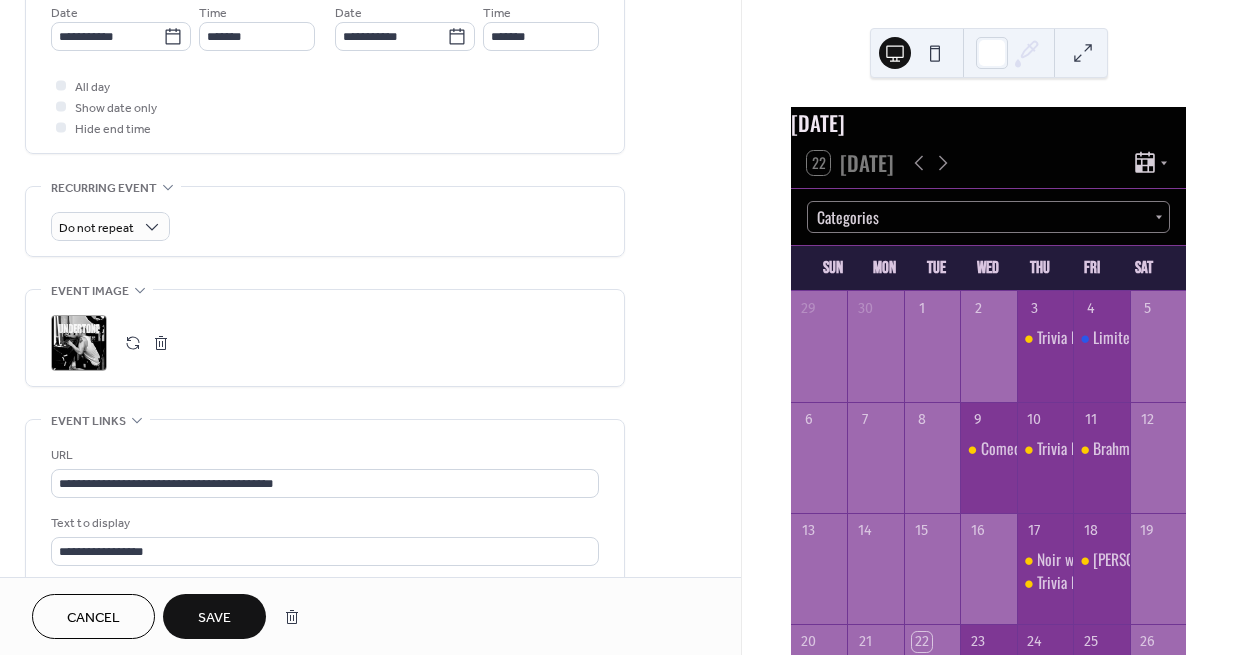 click on "Save" at bounding box center [214, 618] 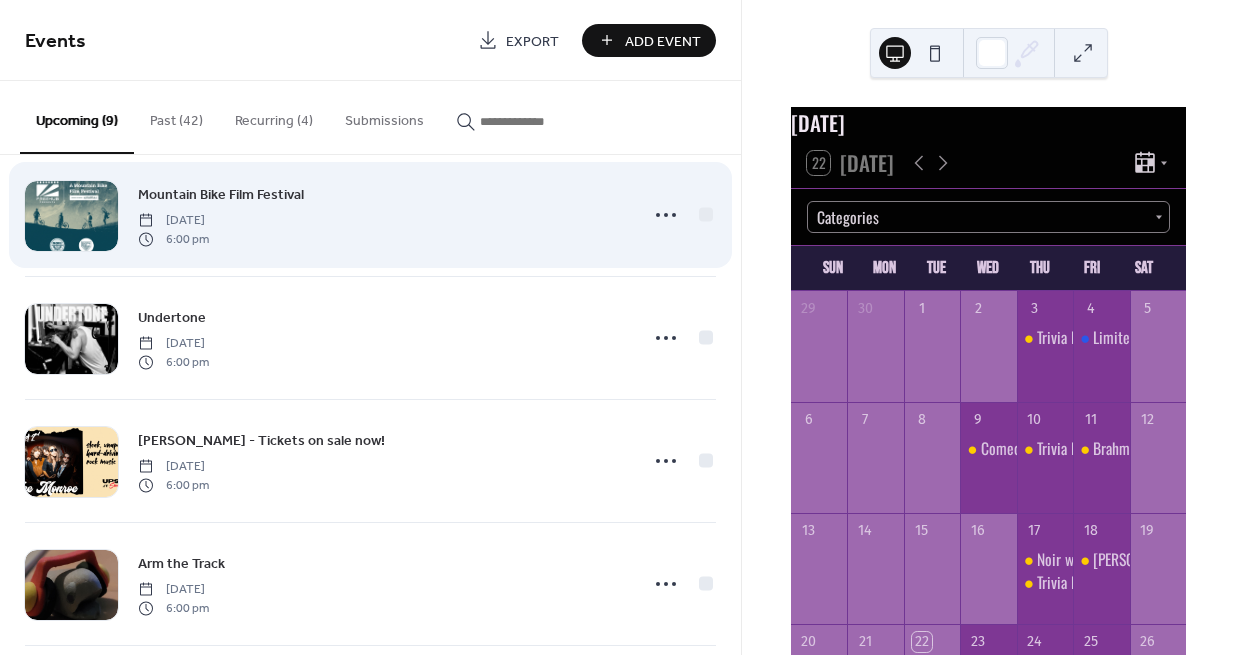 scroll, scrollTop: 400, scrollLeft: 0, axis: vertical 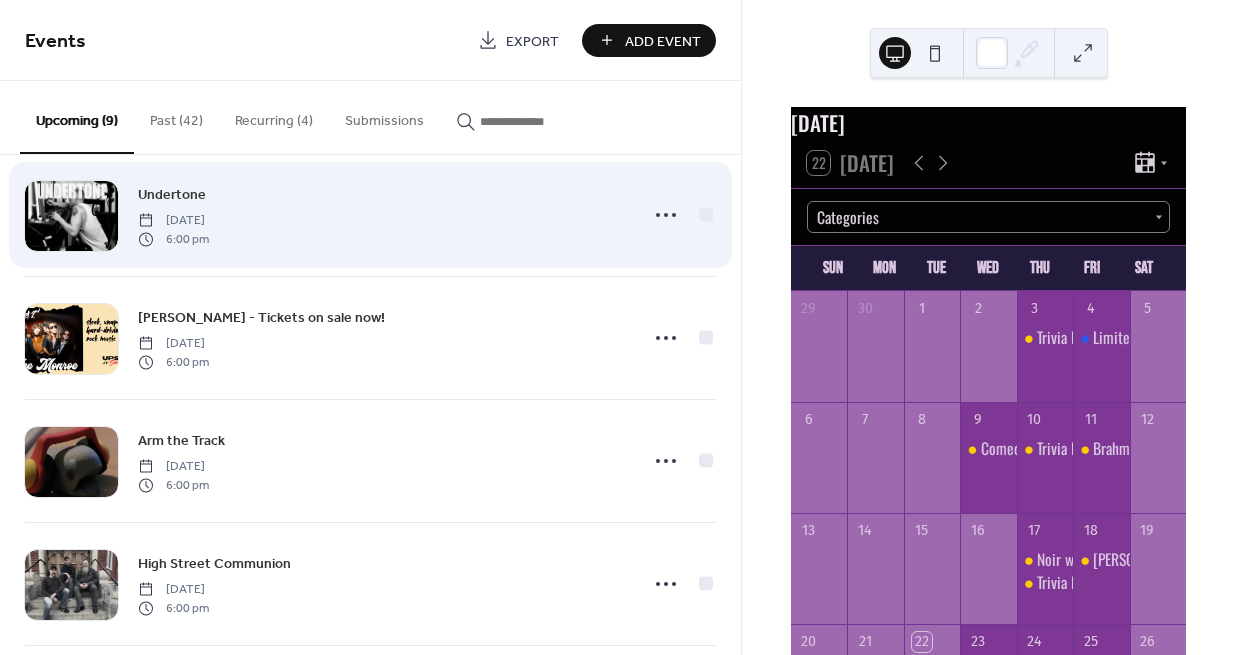 click on "Undertone" at bounding box center (172, 195) 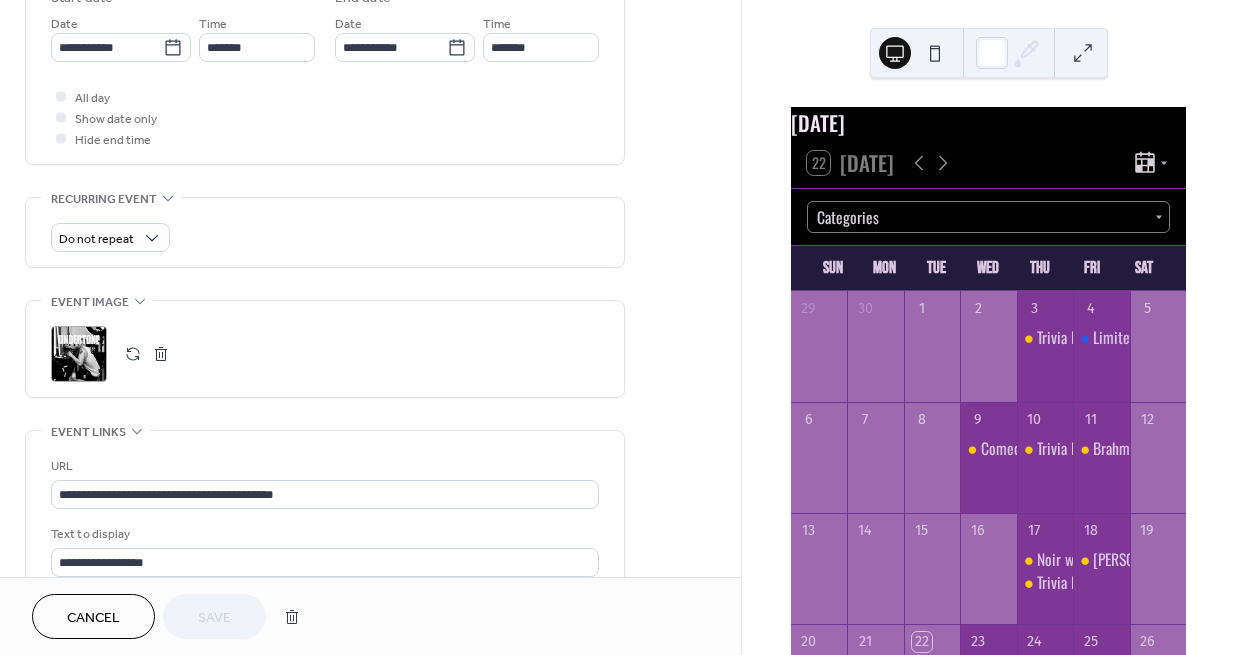 scroll, scrollTop: 700, scrollLeft: 0, axis: vertical 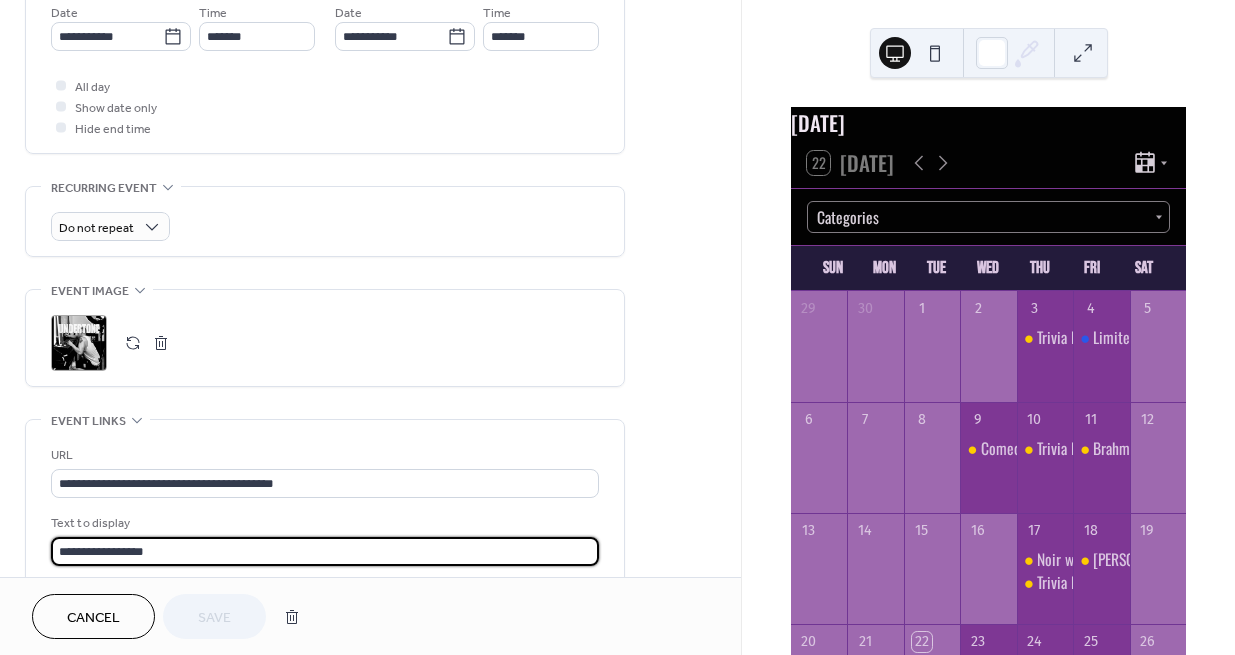 click on "**********" at bounding box center [325, 551] 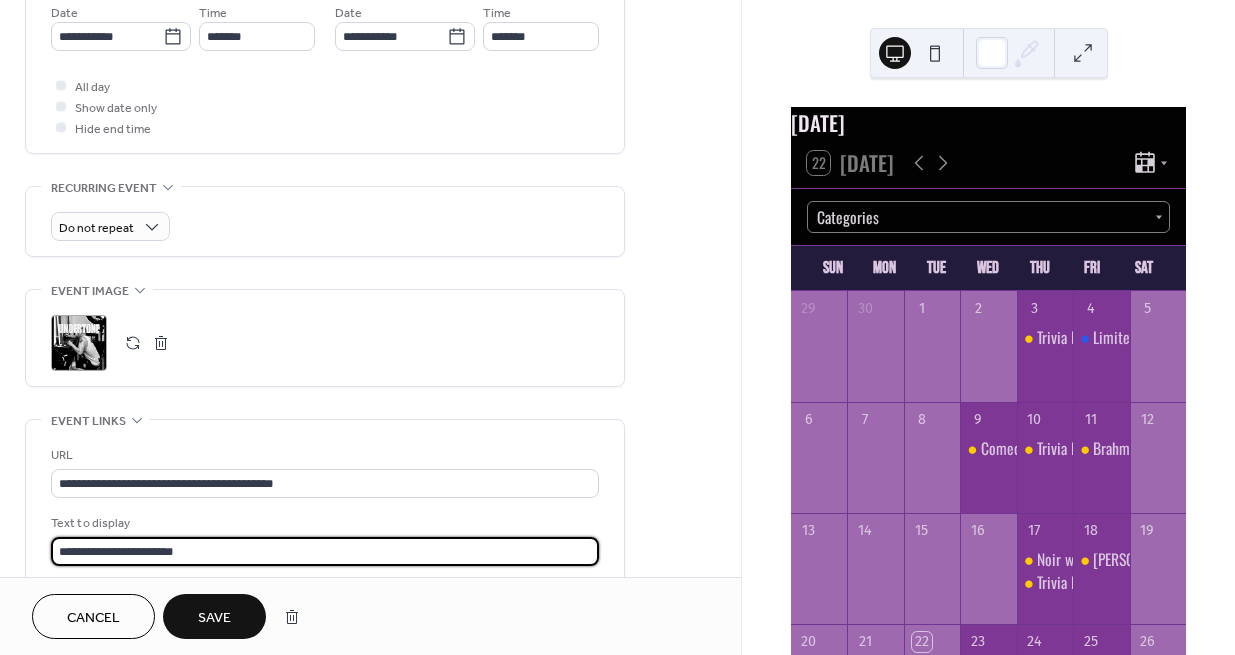 type on "**********" 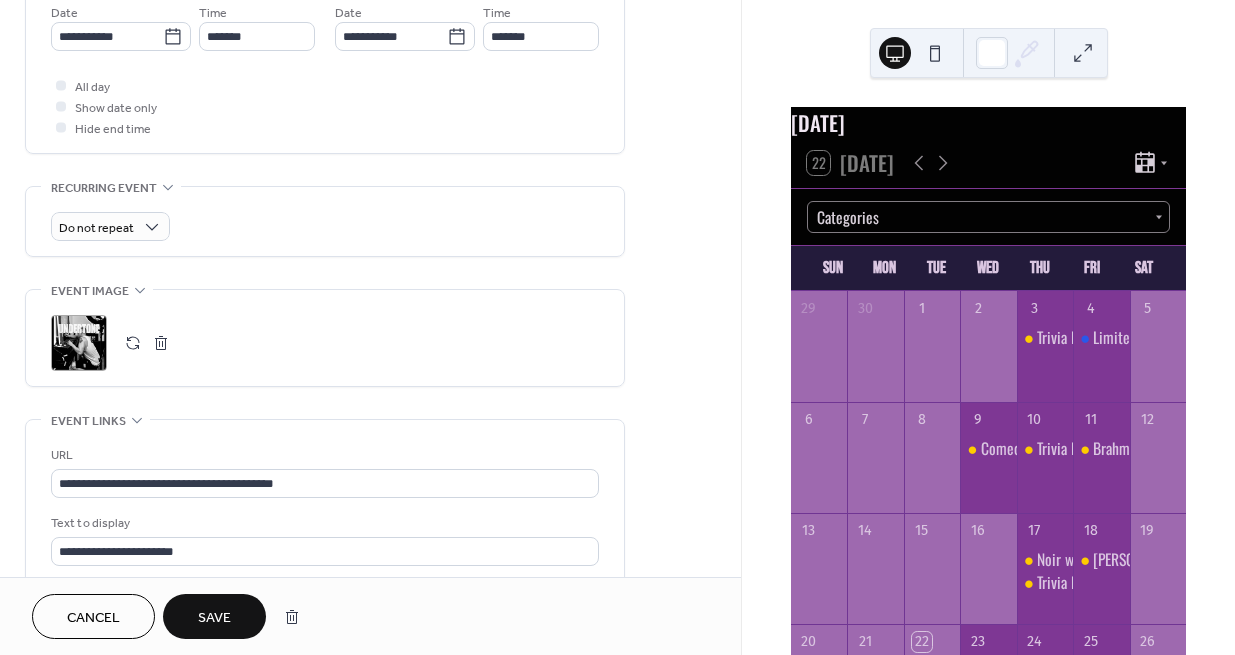 click on "Save" at bounding box center (214, 618) 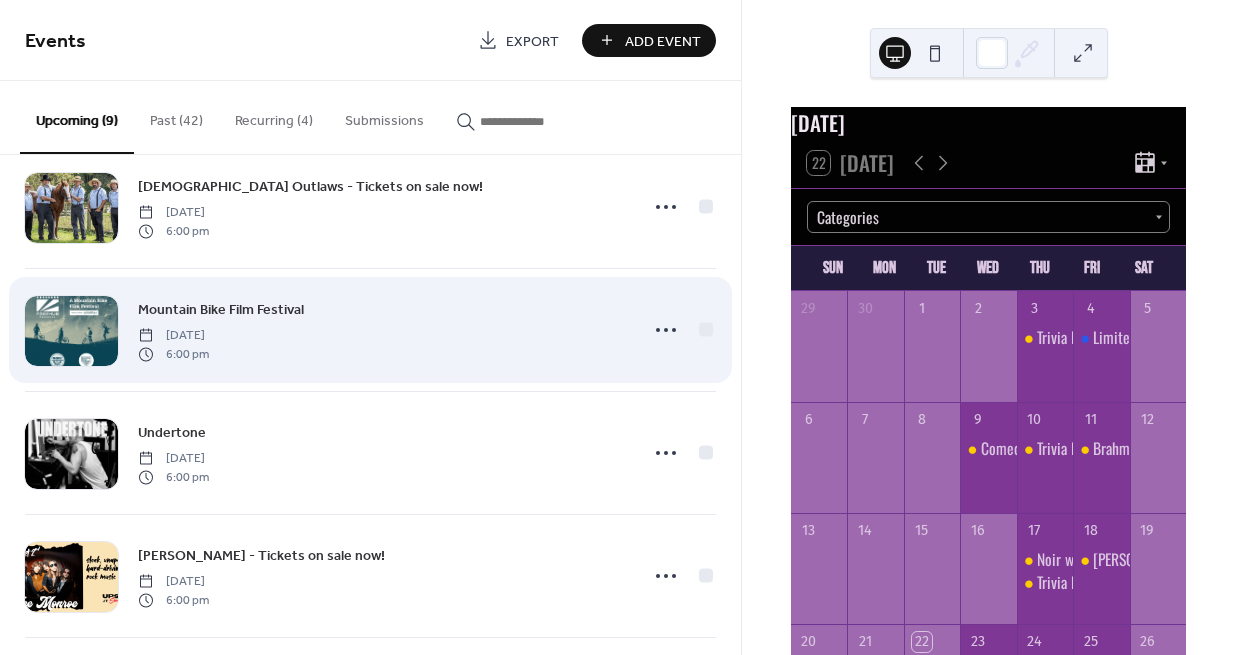scroll, scrollTop: 0, scrollLeft: 0, axis: both 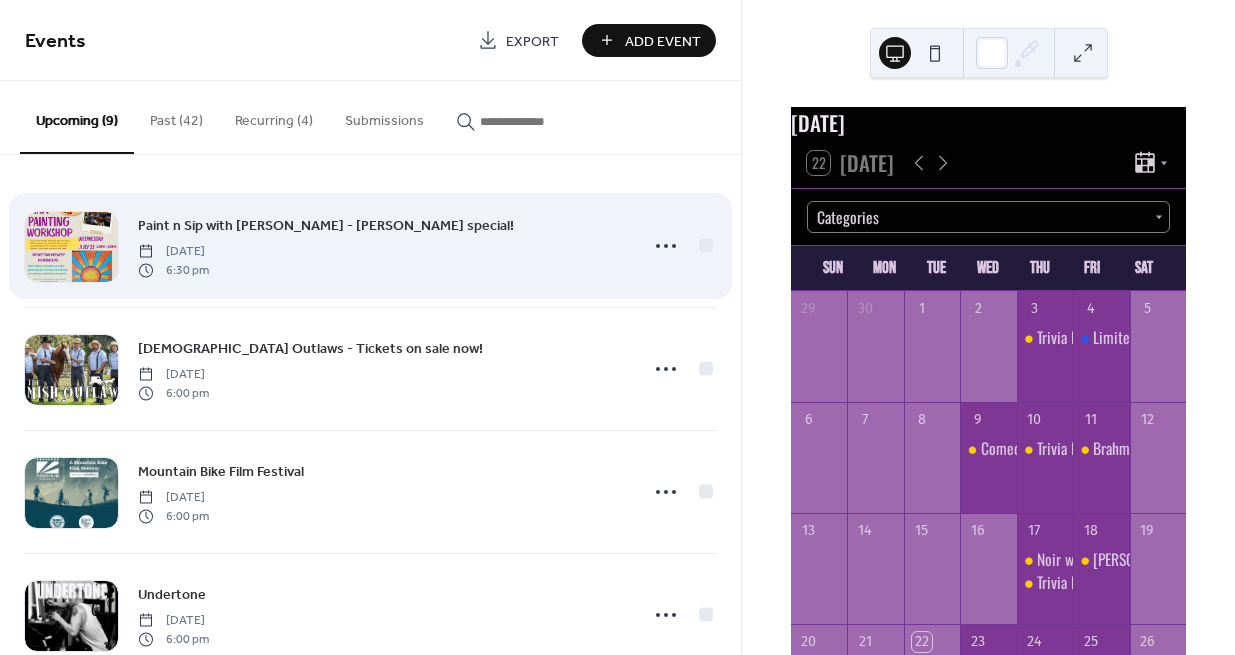 click on "Paint n Sip with [PERSON_NAME] - [PERSON_NAME] special!" at bounding box center [326, 226] 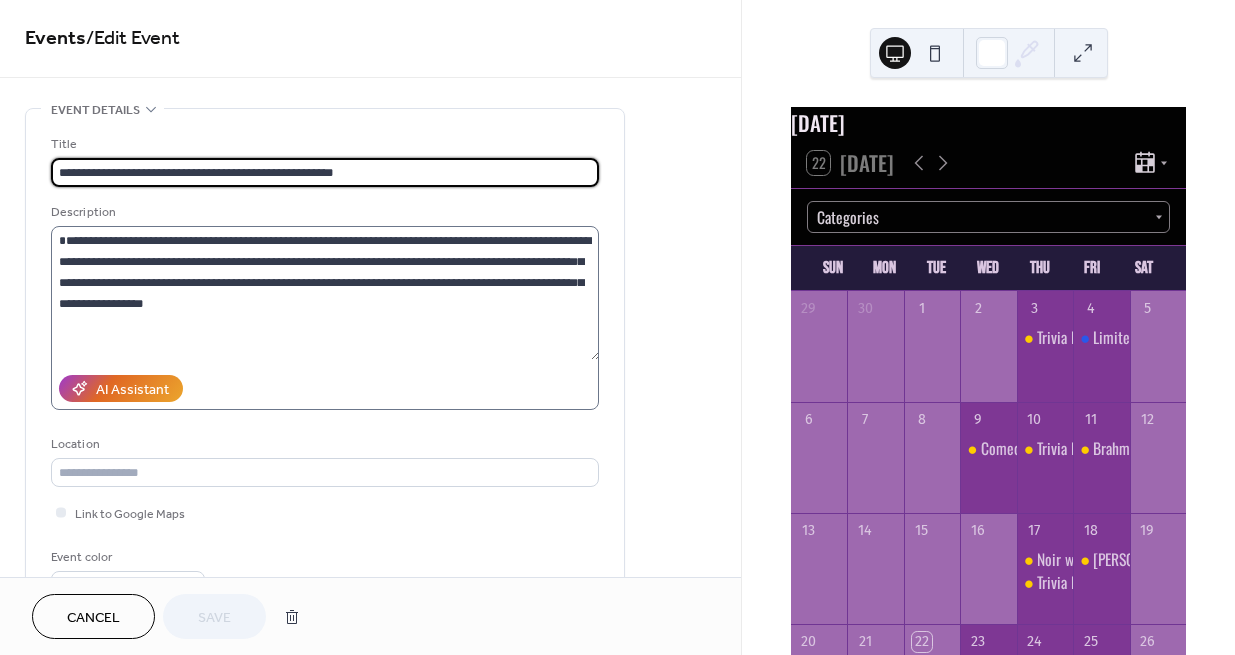 scroll, scrollTop: 0, scrollLeft: 0, axis: both 